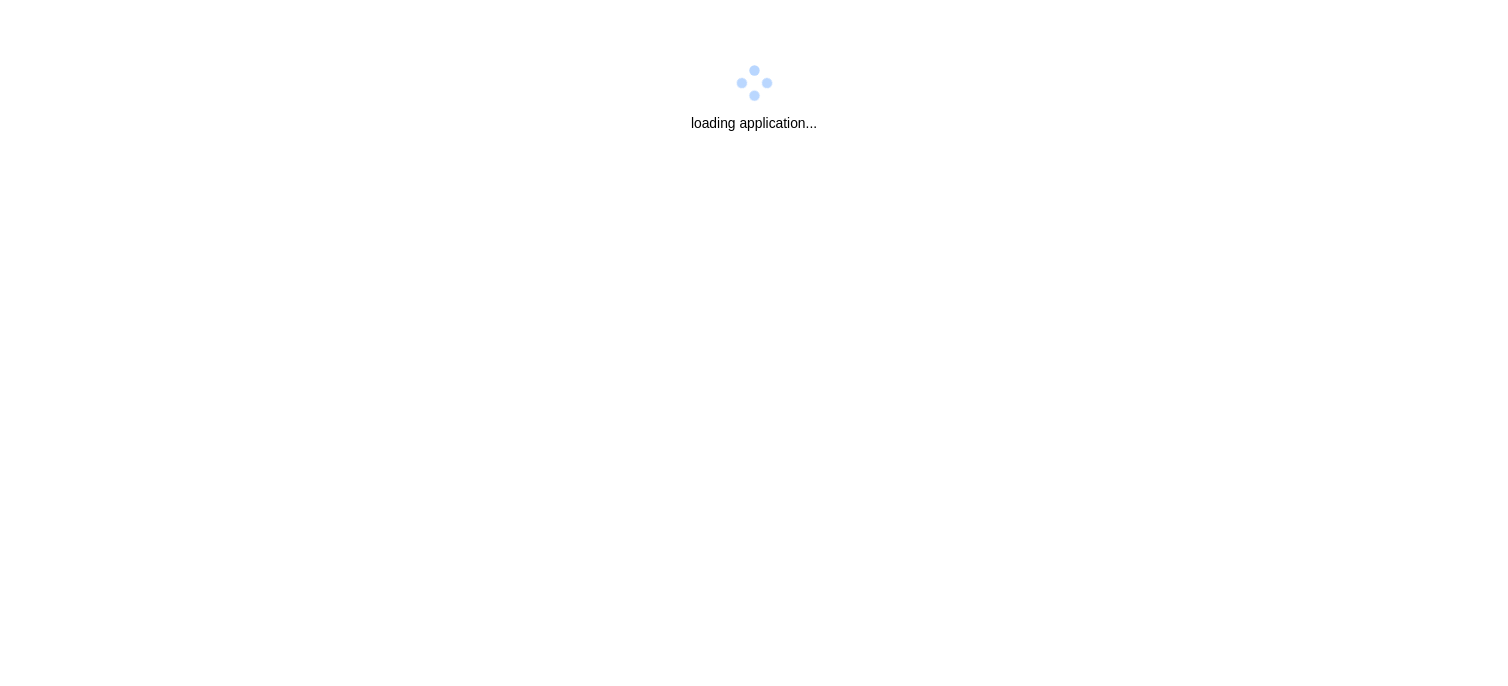 scroll, scrollTop: 0, scrollLeft: 0, axis: both 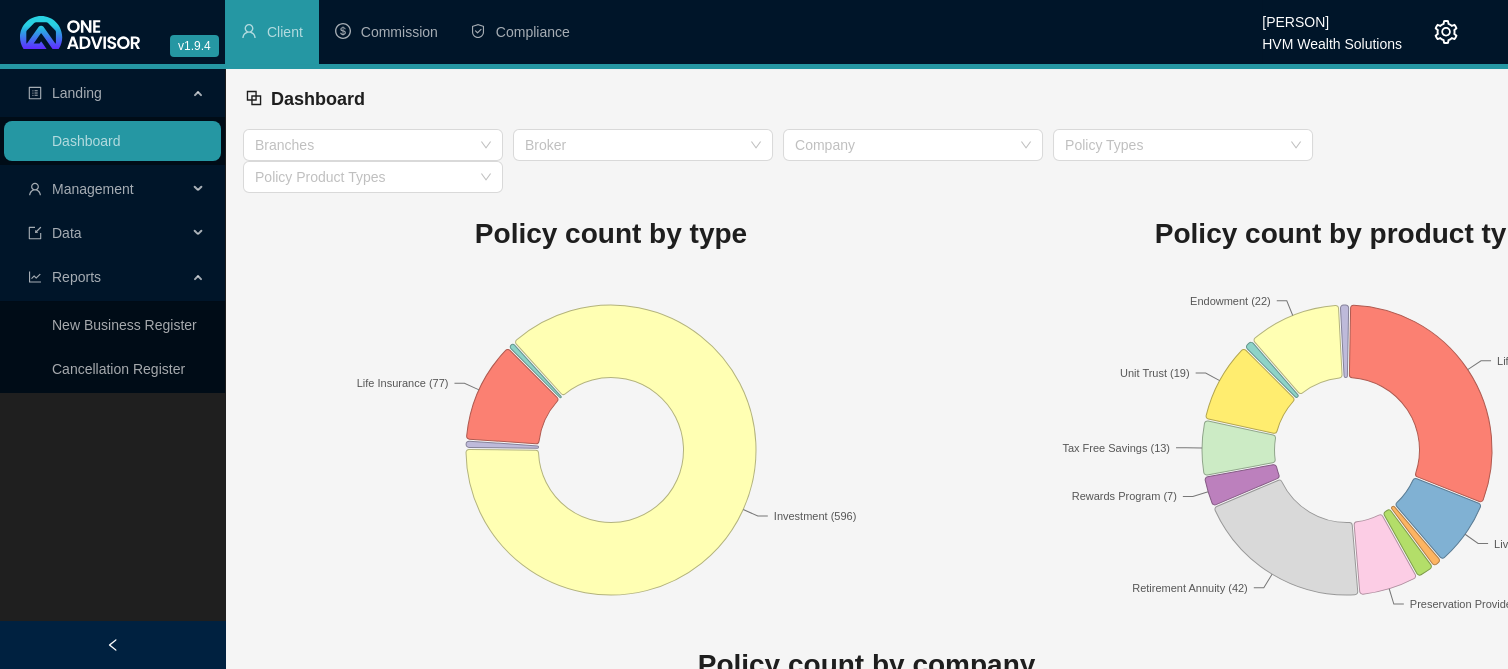 click on "Management" at bounding box center (93, 189) 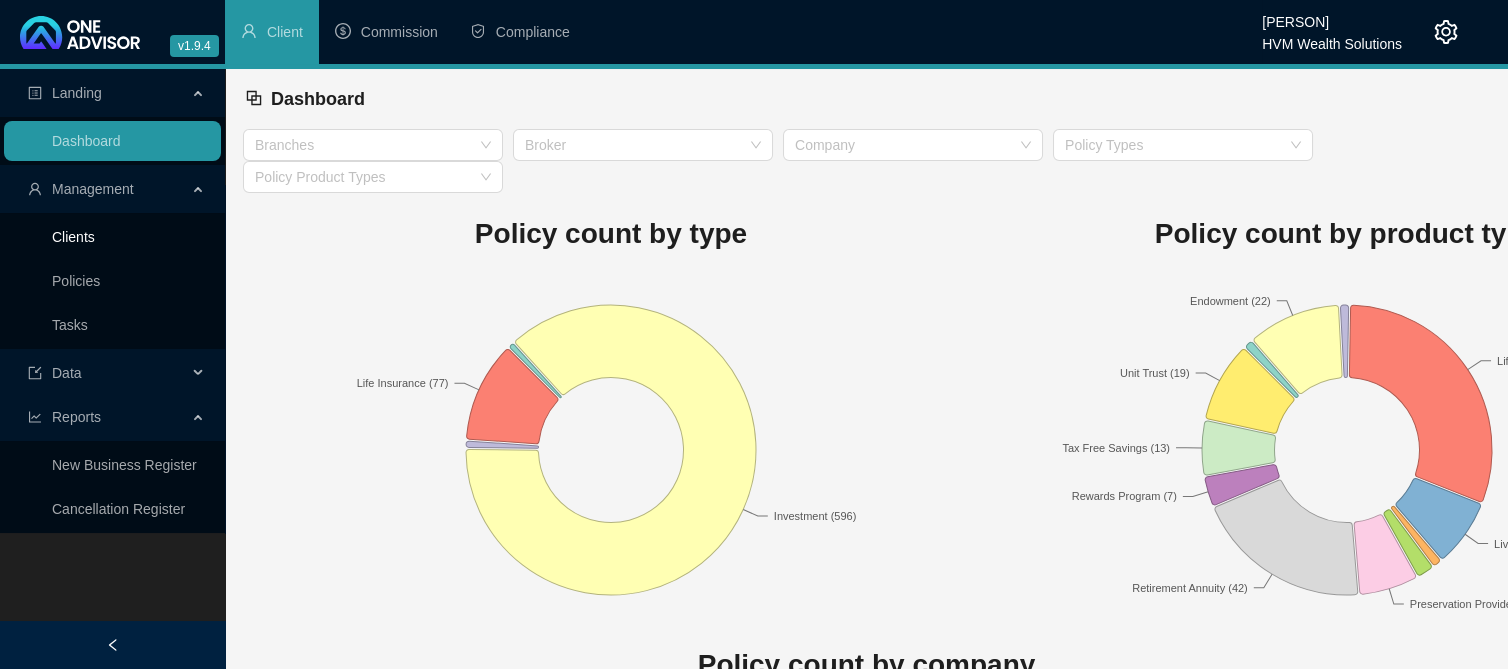 click on "Clients" at bounding box center [73, 237] 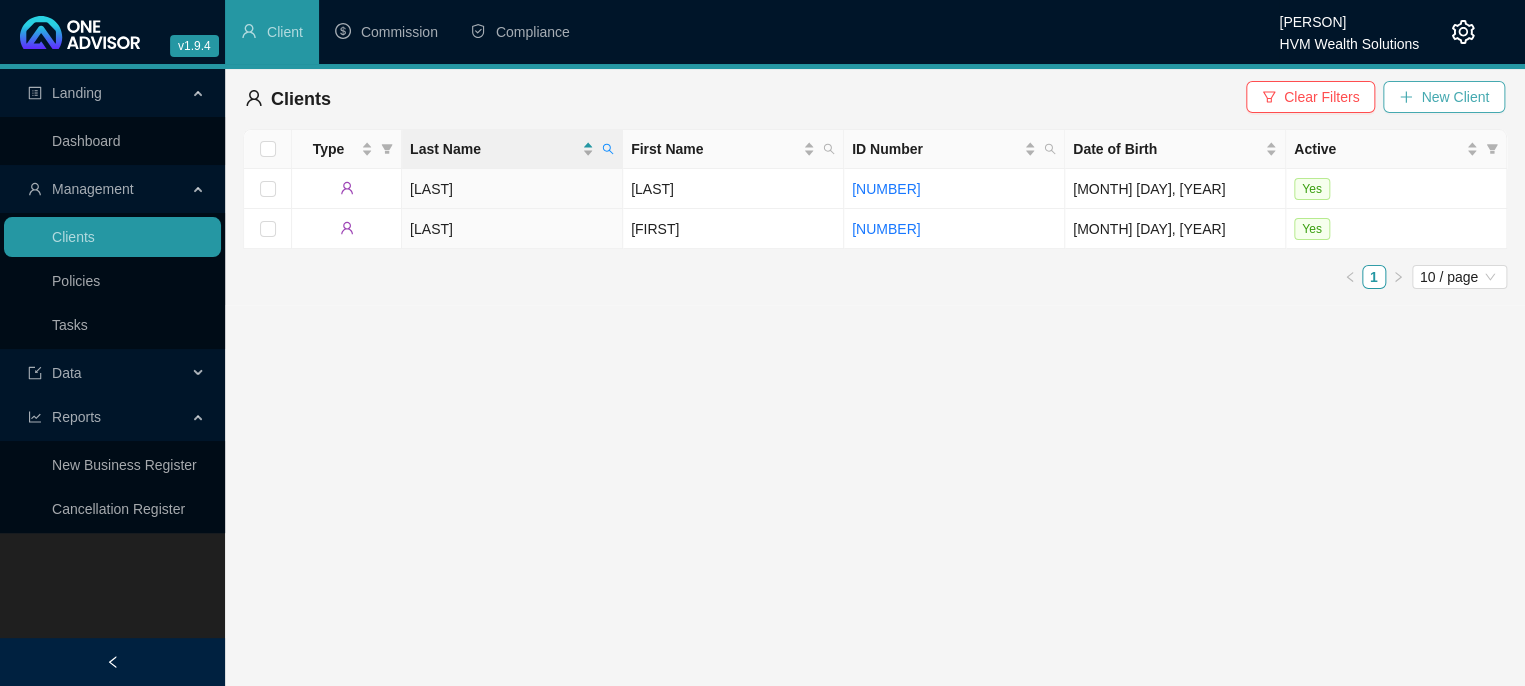 click at bounding box center (1406, 97) 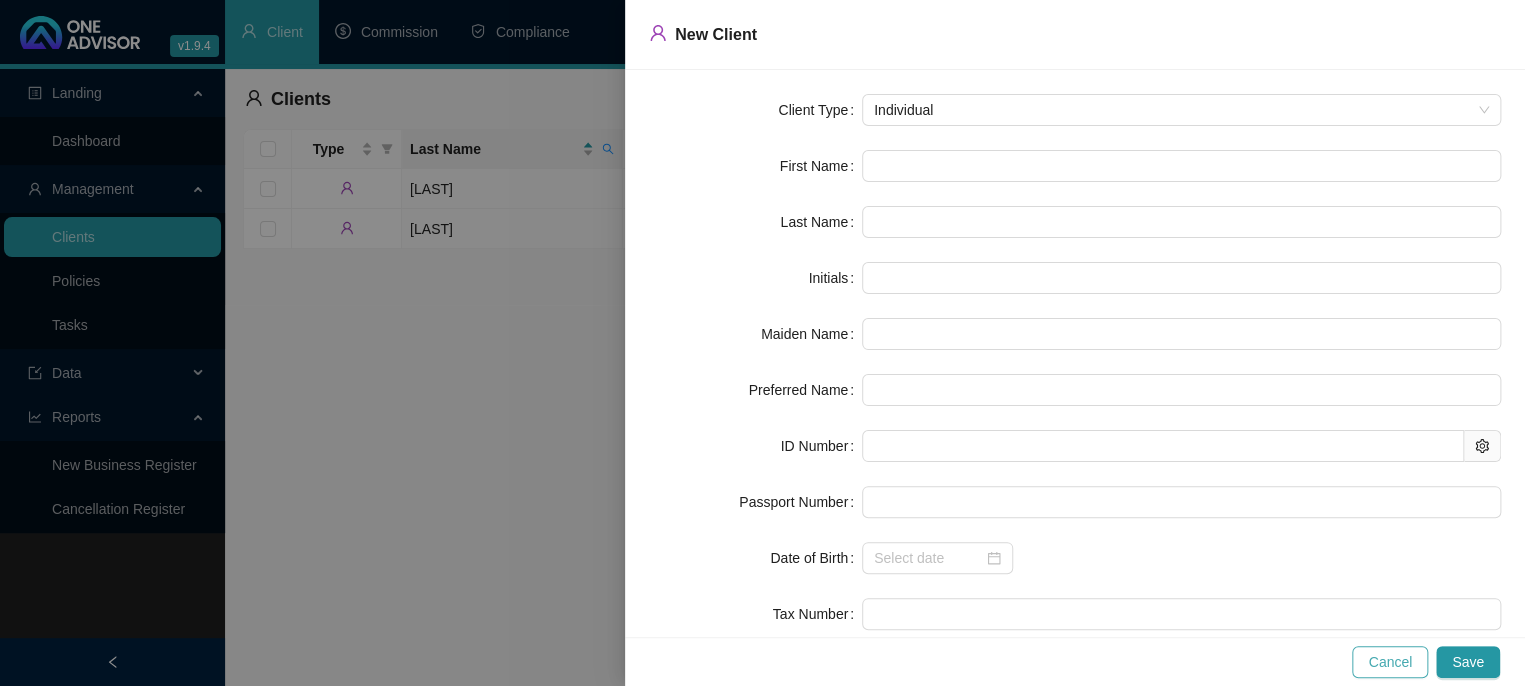 click on "Cancel" at bounding box center (1390, 662) 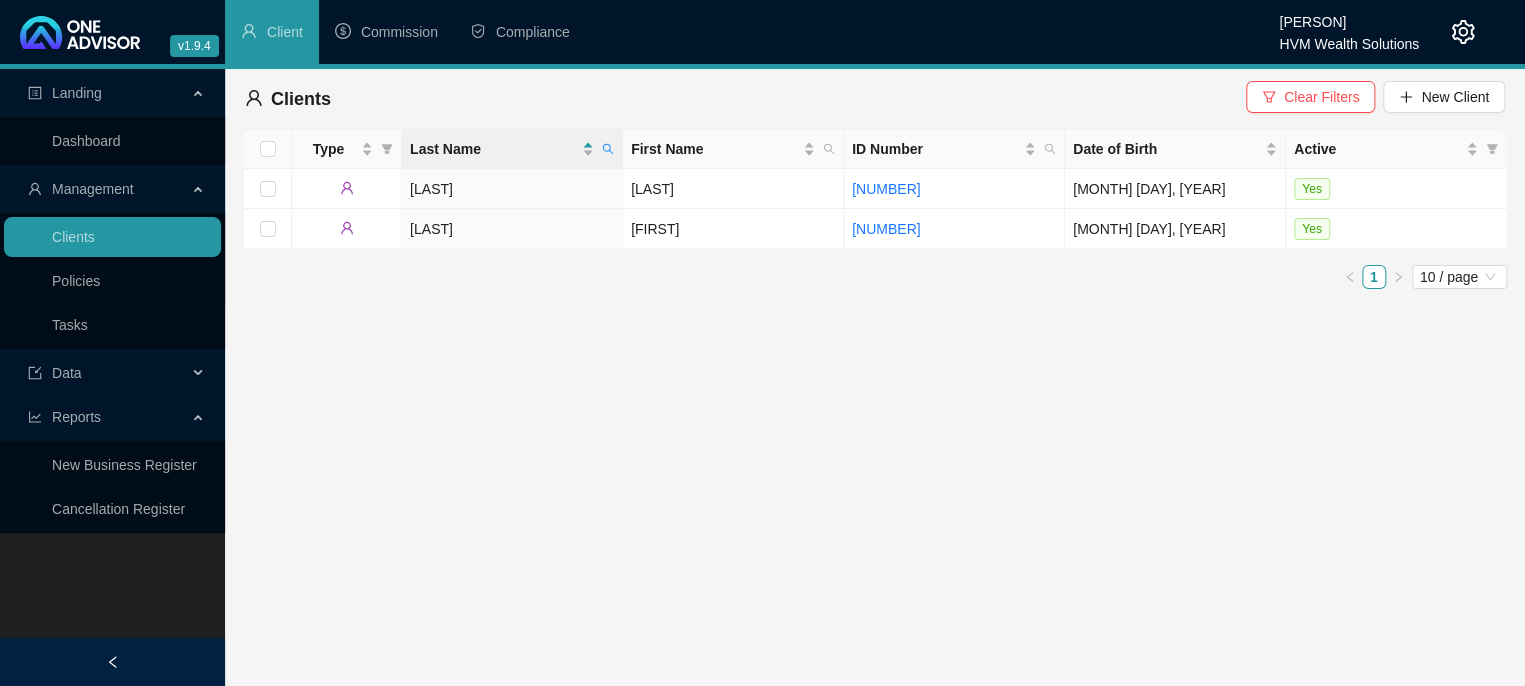 click on "Landing Dashboard Management Clients Policies Tasks Data Reports New Business Register Cancellation Register Clients Clear Filters New Client Type Last Name First Name ID Number Date of Birth Active [LAST] [FIRST] [NUMBER] [MONTH] [DAY], [YEAR] Yes [LAST] [FIRST] [NUMBER] [MONTH] [DAY], [YEAR] Yes 1 10 / page" at bounding box center (762, 377) 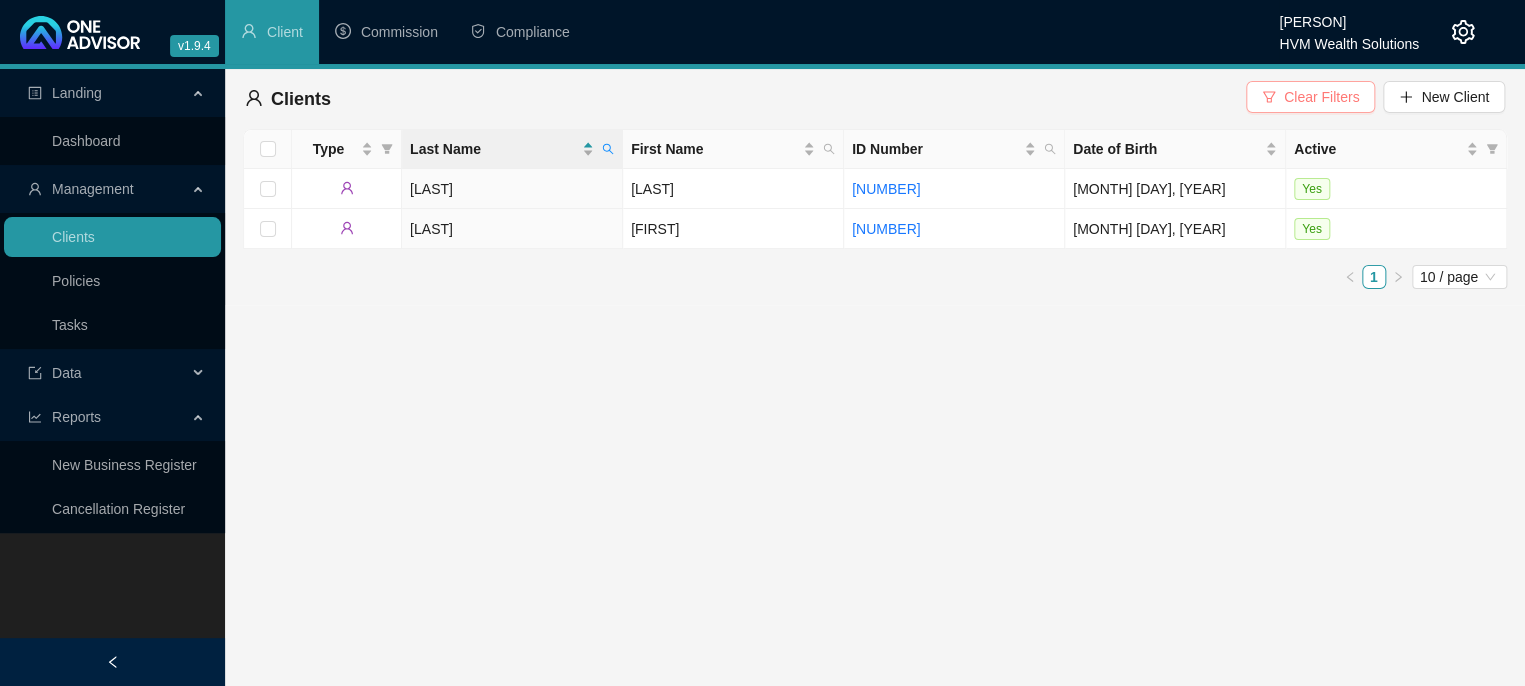 click on "Clear Filters" at bounding box center [1310, 97] 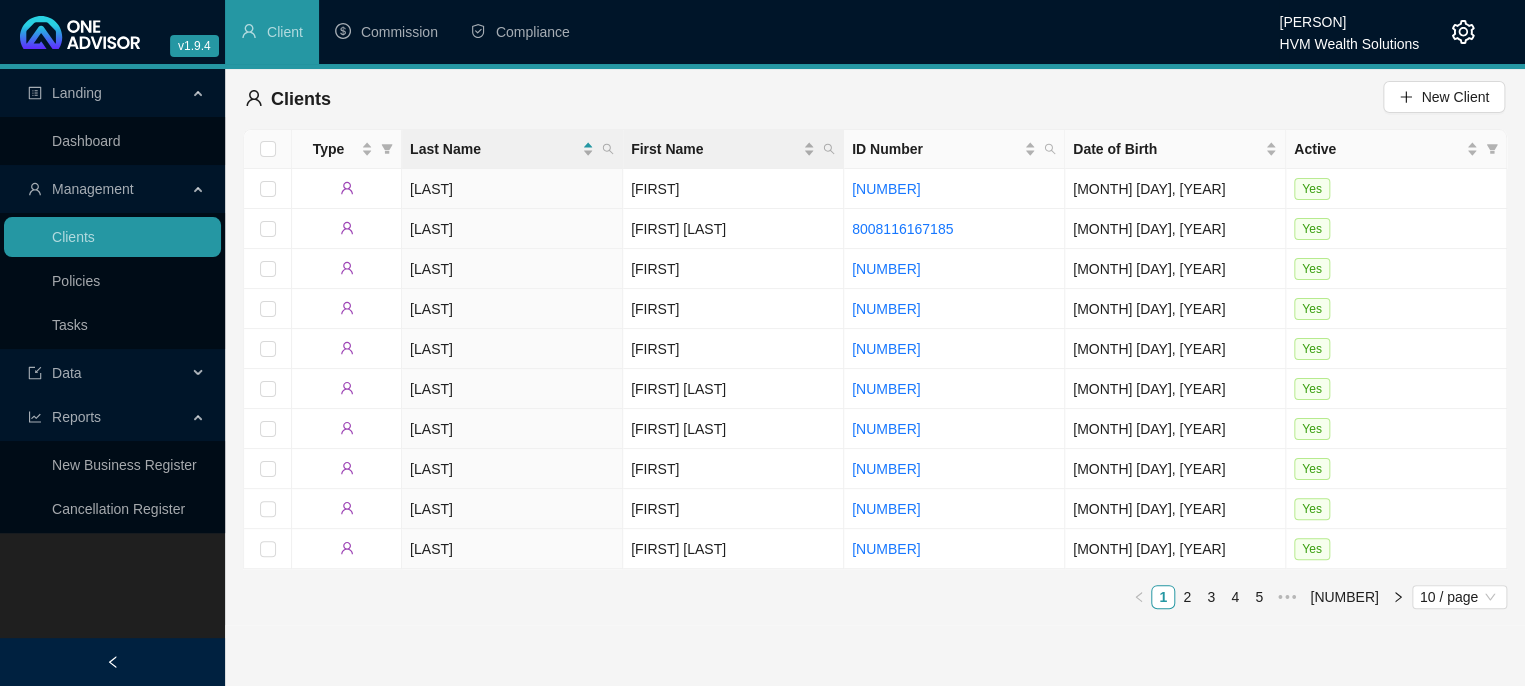click on "First Name" at bounding box center [733, 149] 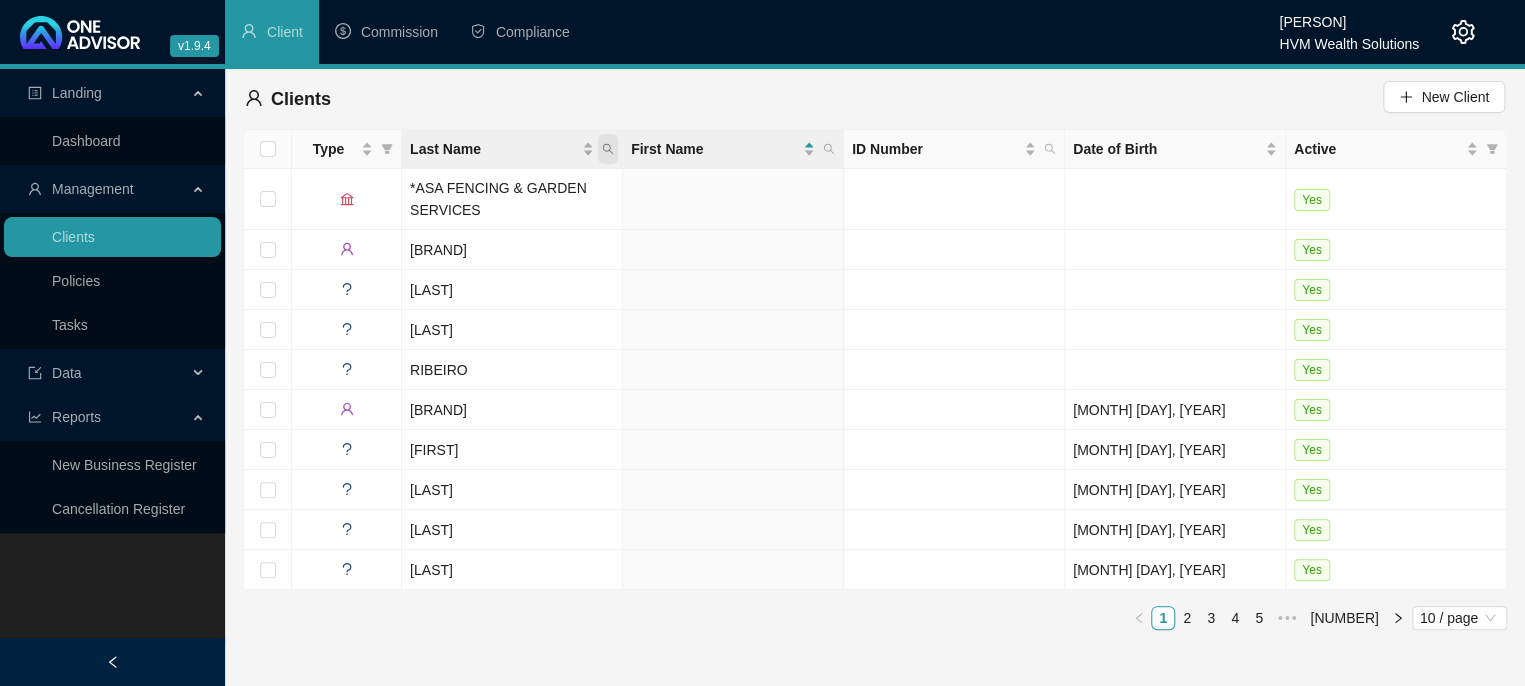 click at bounding box center (608, 149) 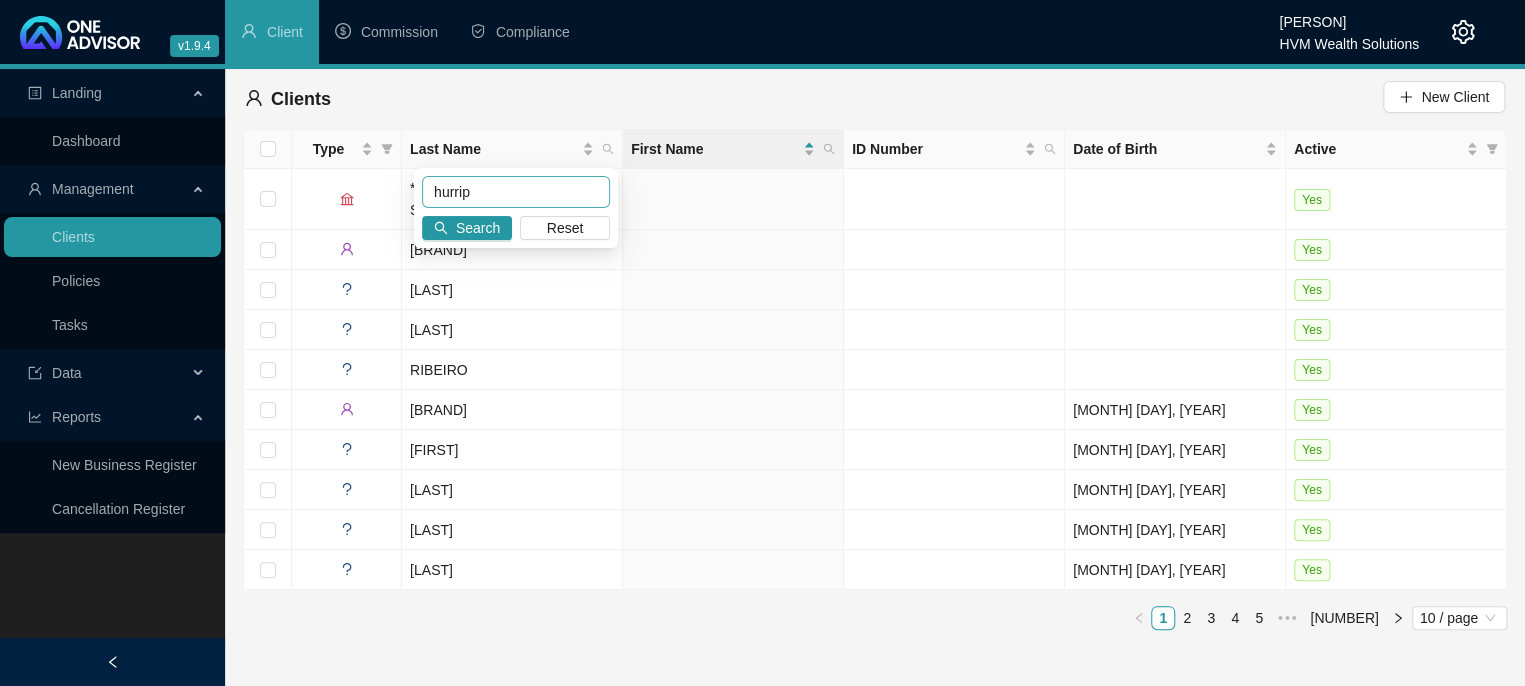 type on "hurrip" 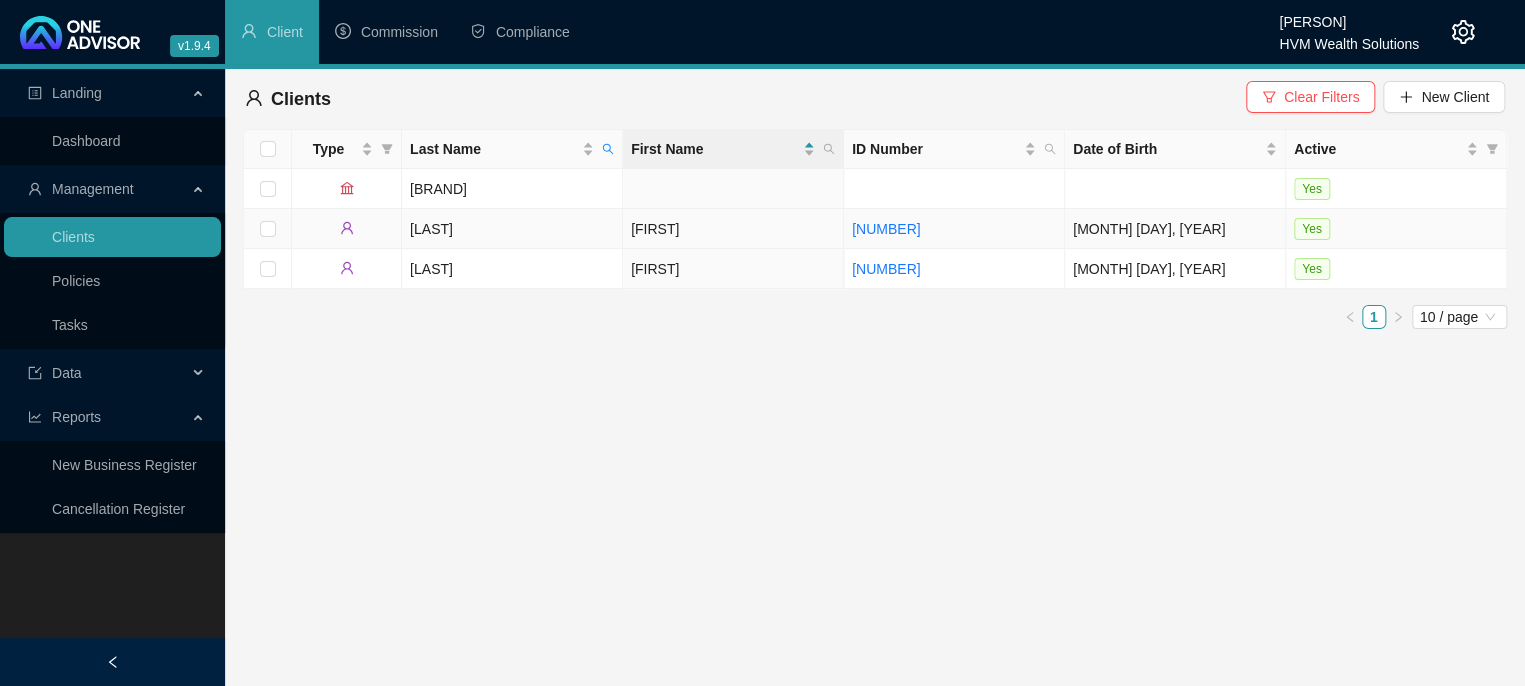 click on "[LAST]" at bounding box center (512, 229) 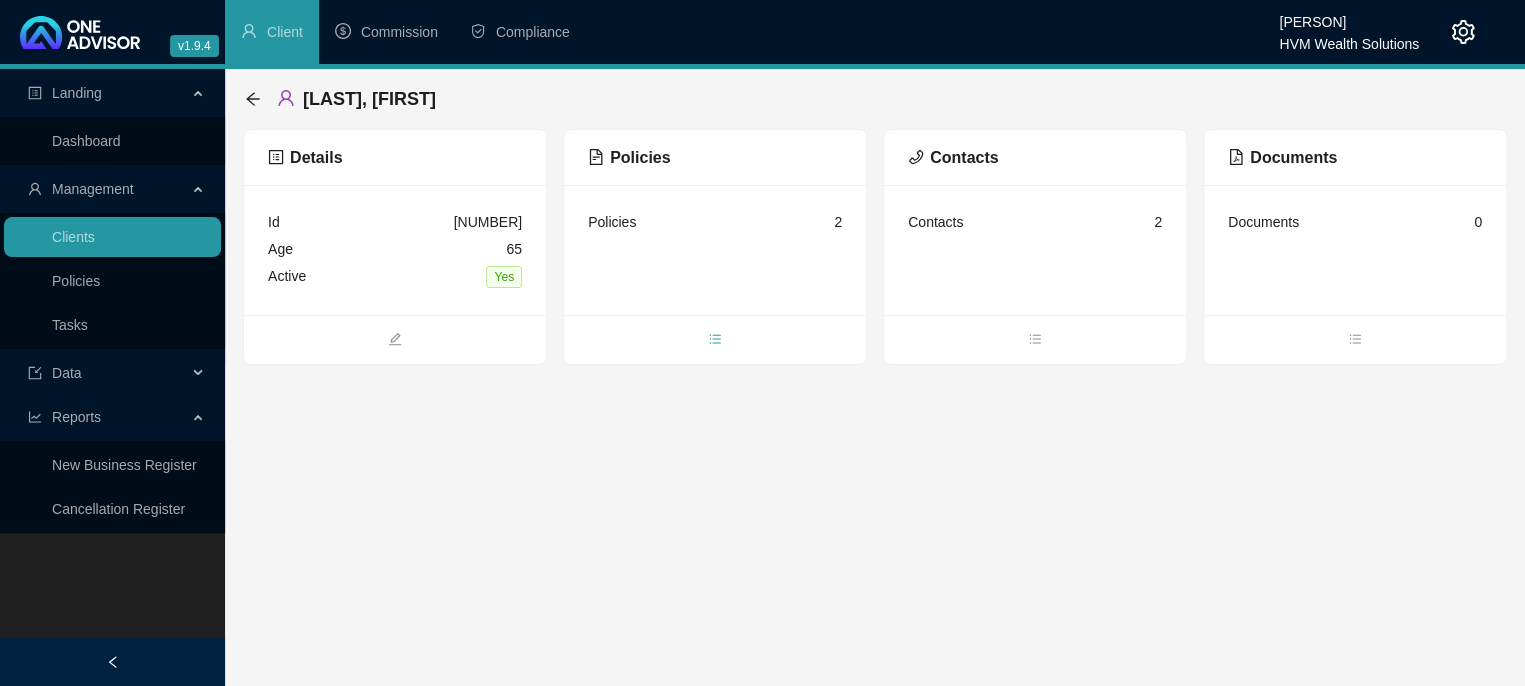 click at bounding box center (715, 339) 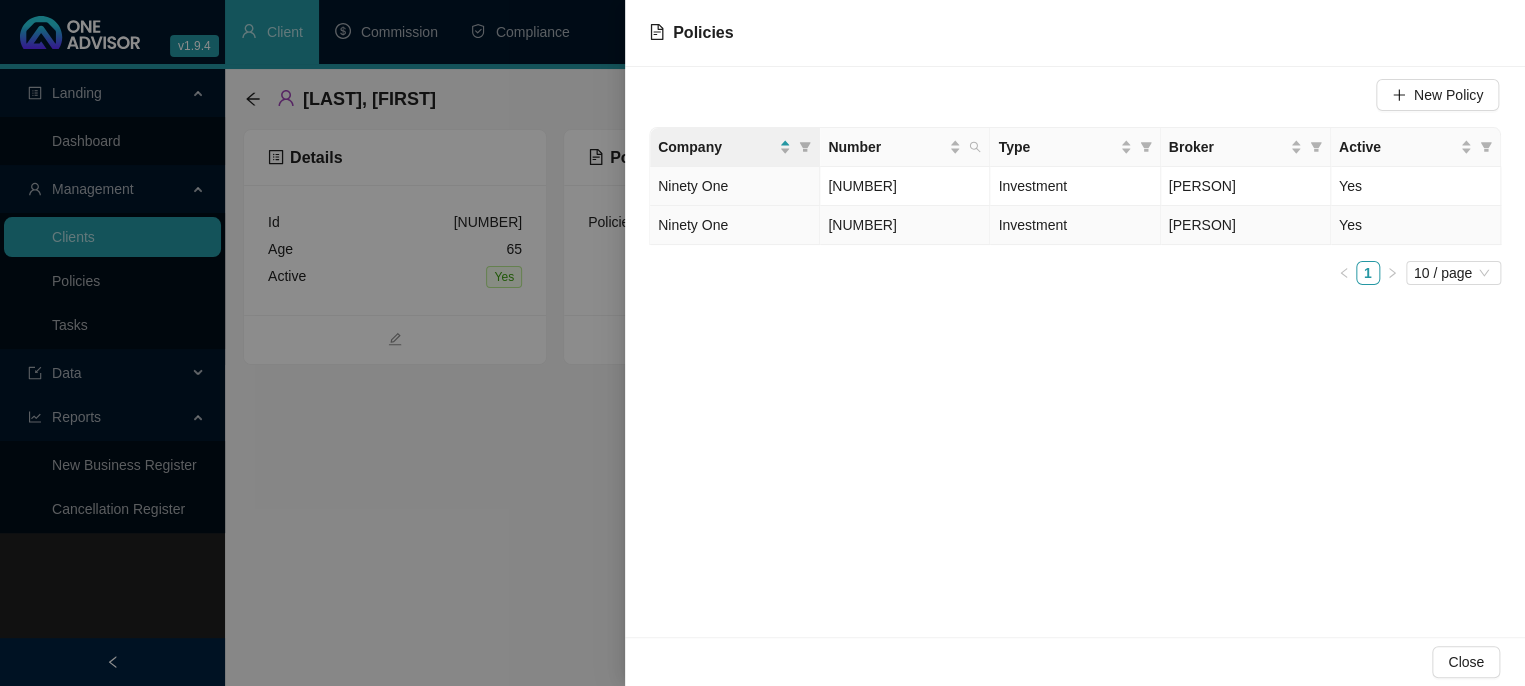 click on "Ninety One" at bounding box center [693, 225] 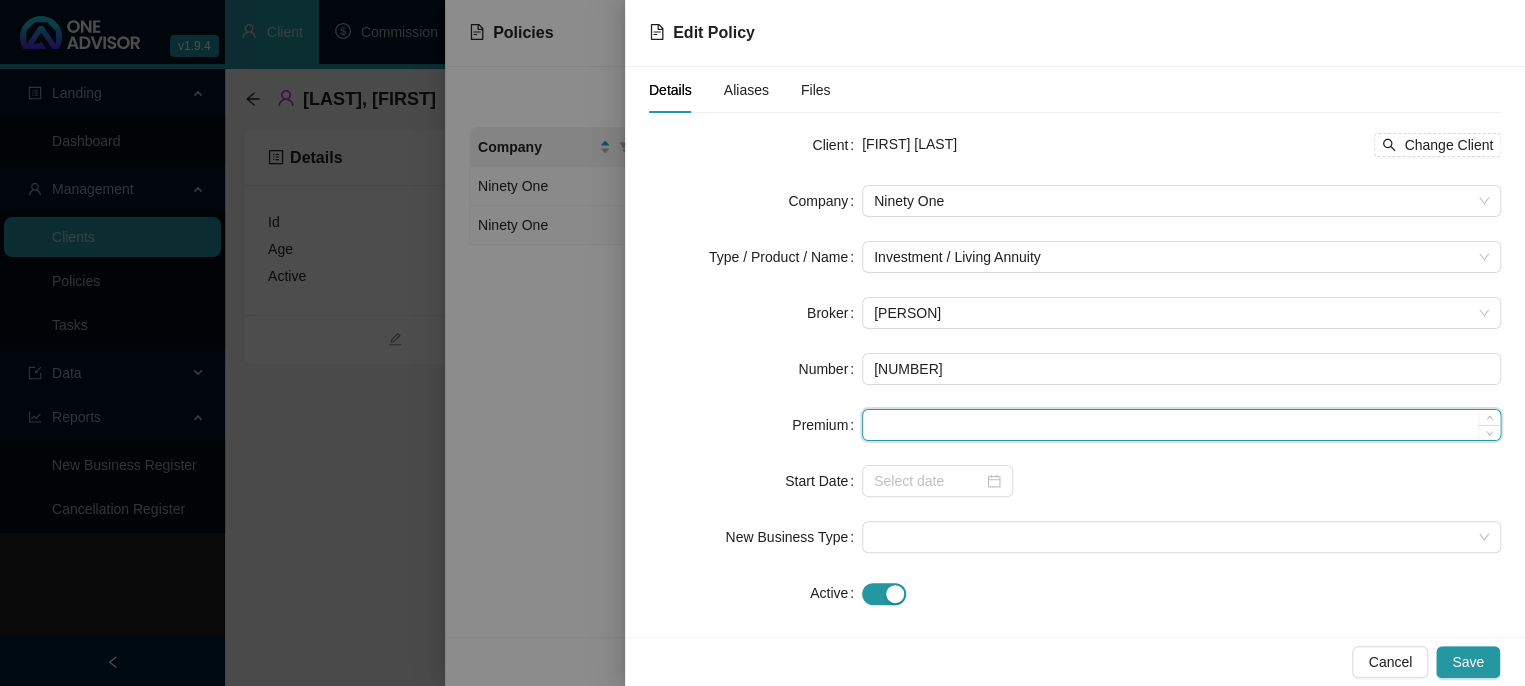 click at bounding box center (1181, 425) 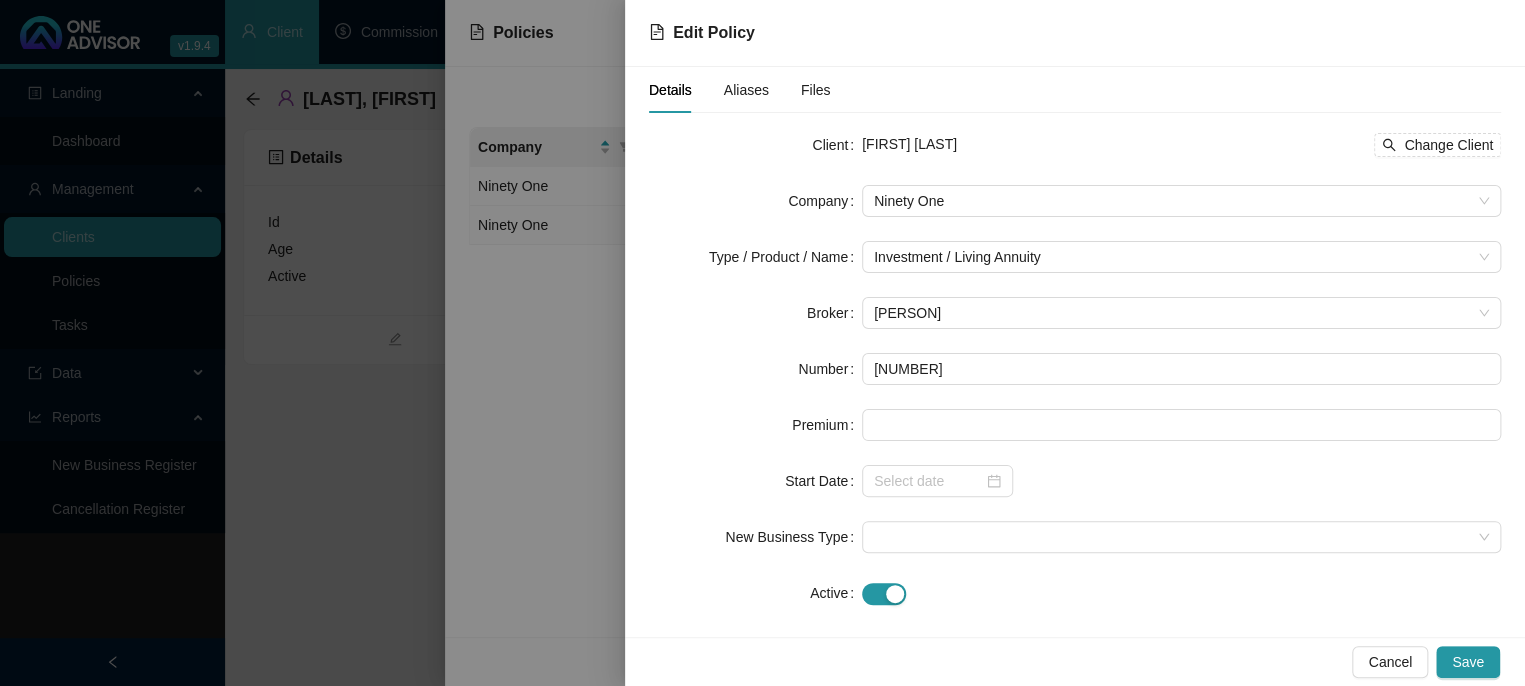 click on "Client [FIRST] [LAST] Change Client Company Ninety One Type / Product / Name Investment / Living Annuity Broker [PERSON] Number [NUMBER] Premium Start Date New Business Type Active Replacement Policy Select Replacement Policy Select Policy Clear Selection" at bounding box center (1075, 369) 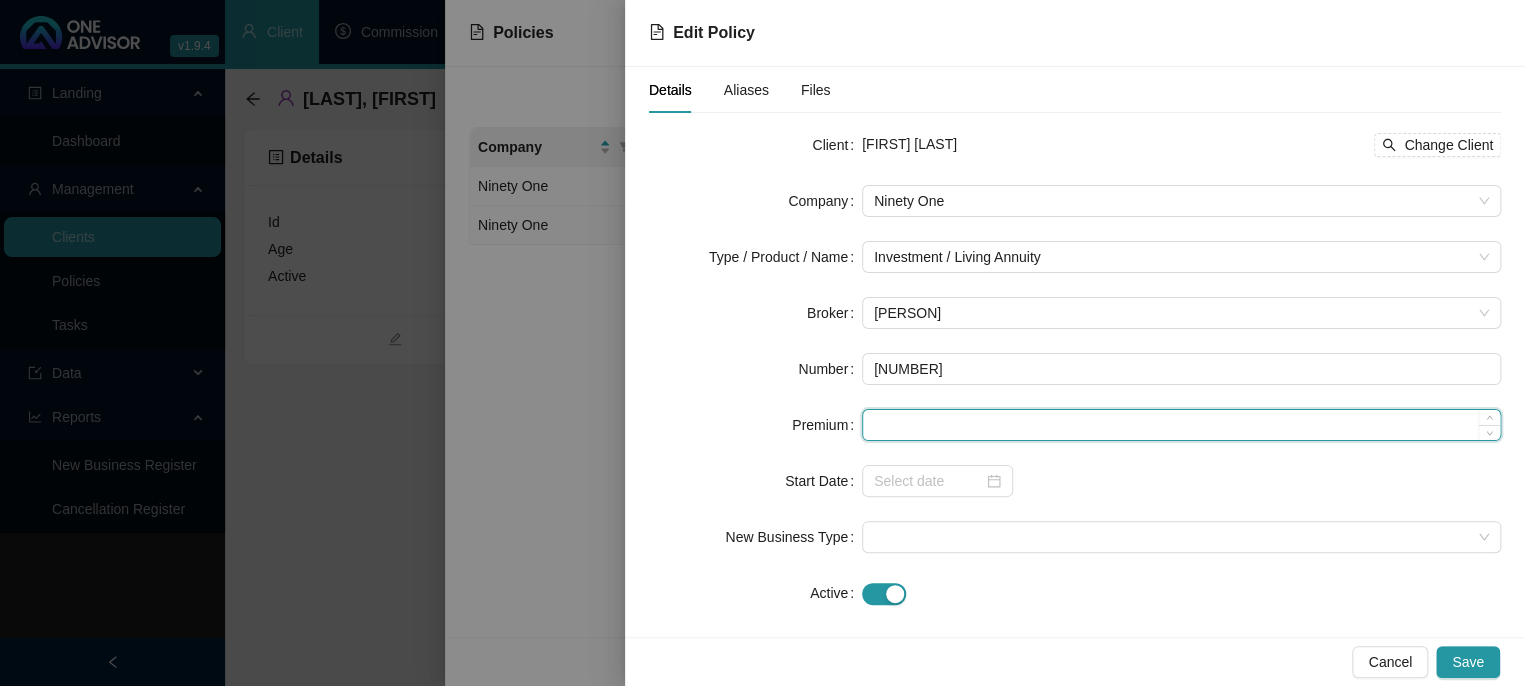 click at bounding box center [1181, 425] 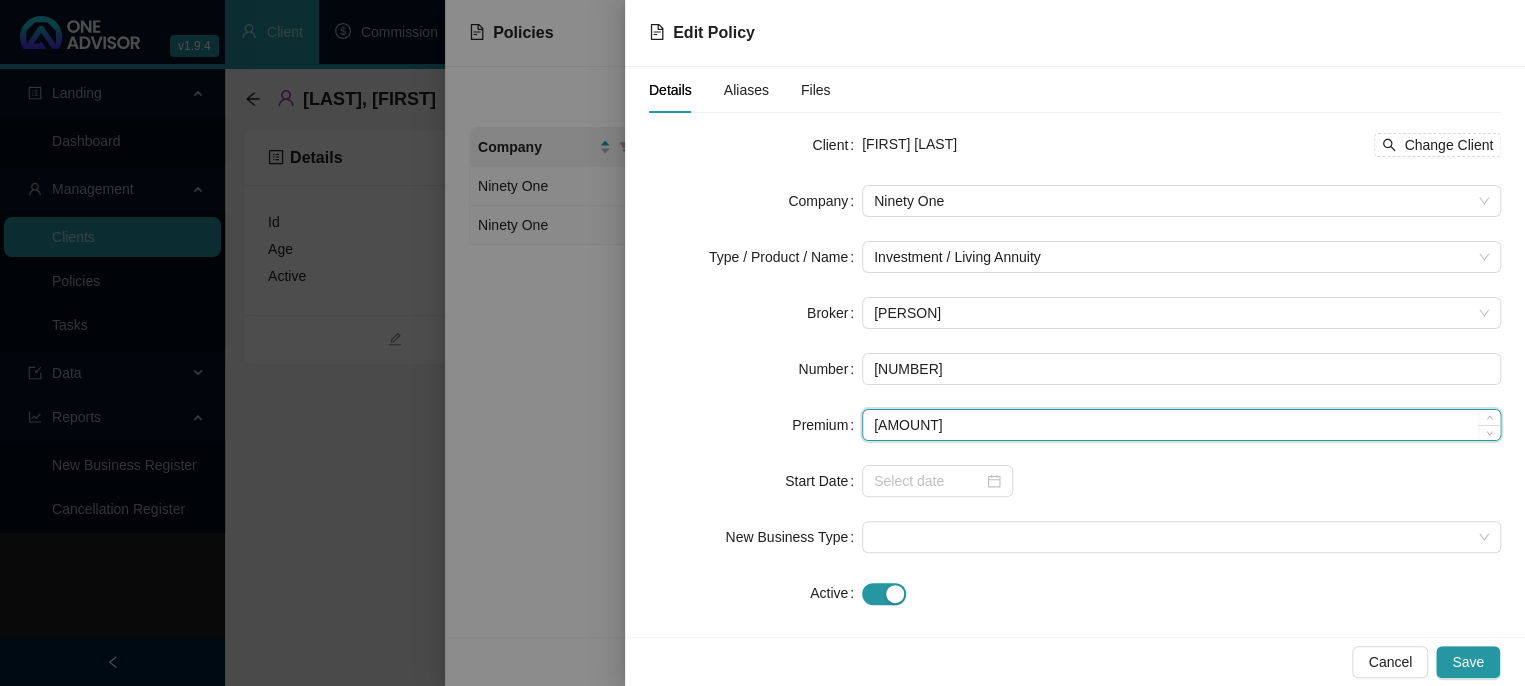 click on "[AMOUNT]" at bounding box center [1181, 425] 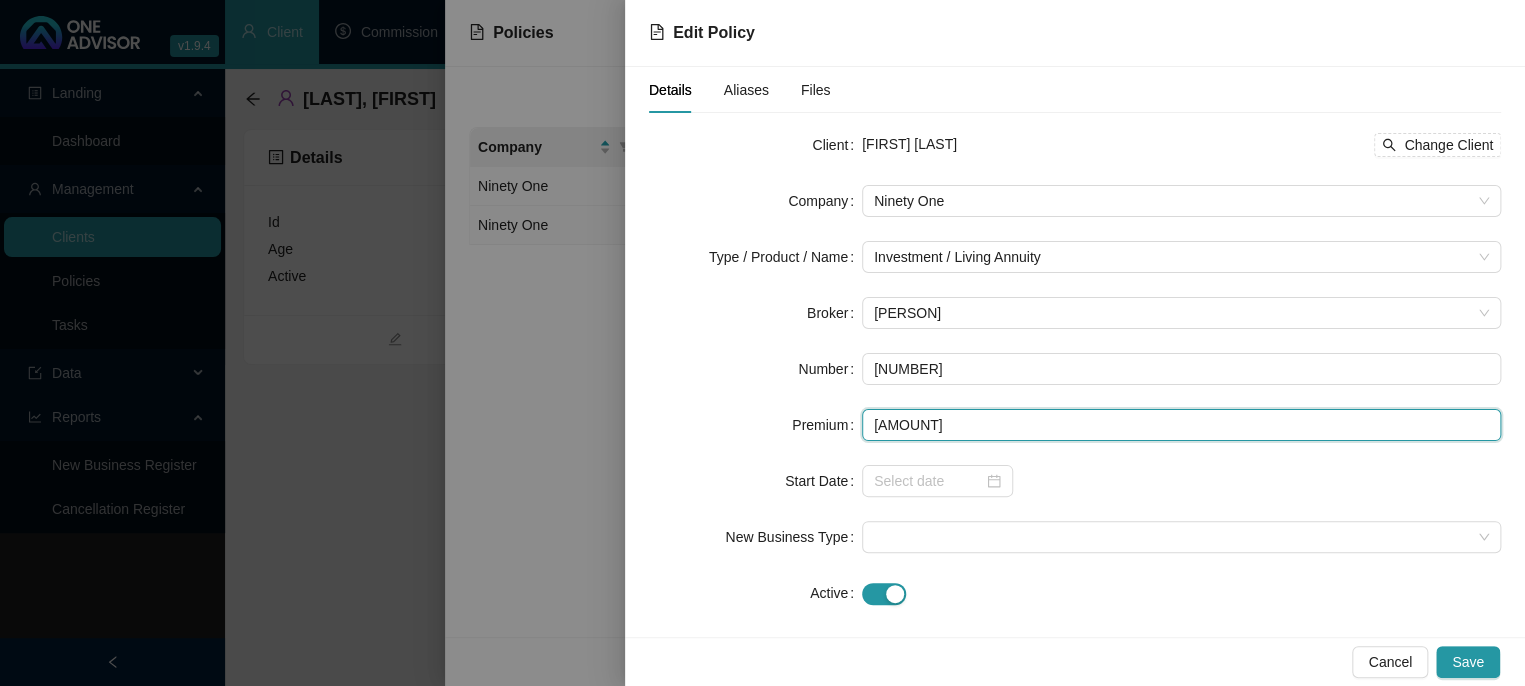 type on "[AMOUNT]" 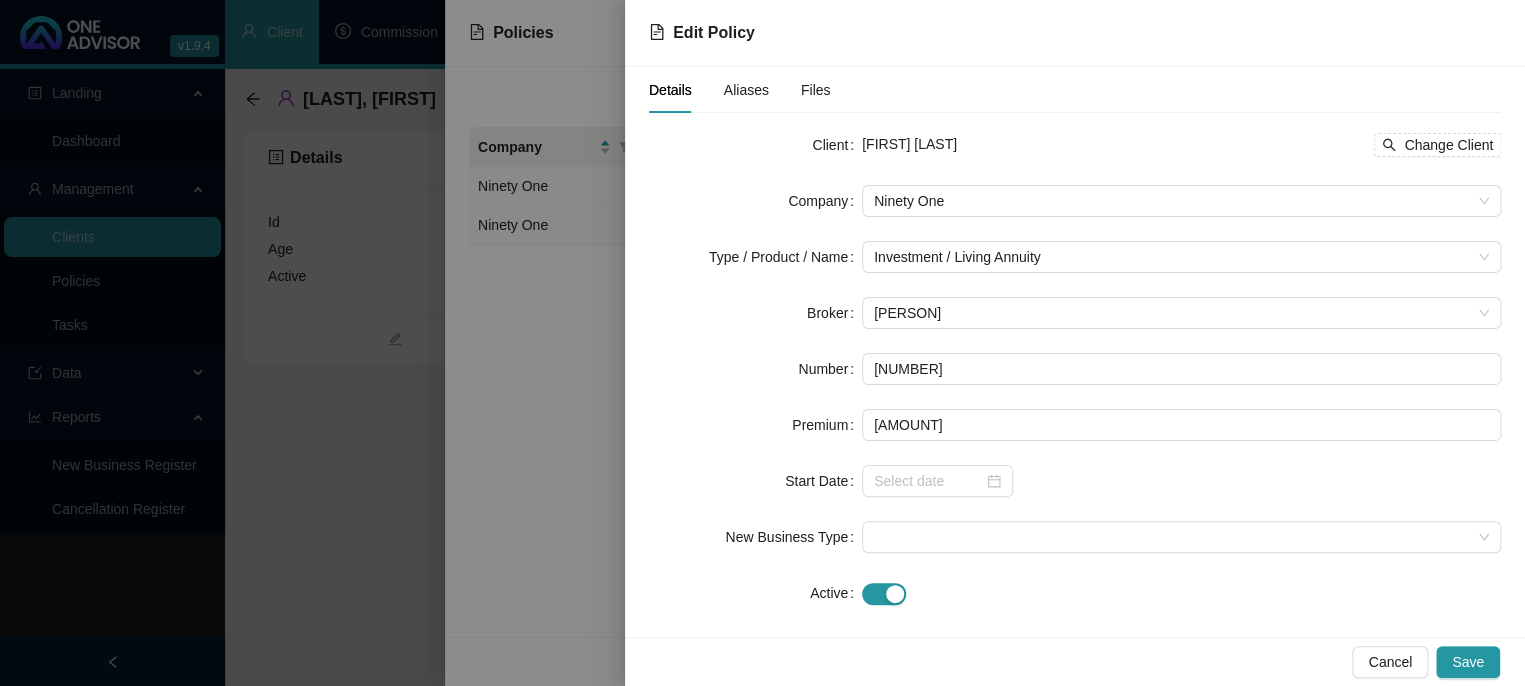 click on "Client [FIRST] [LAST] Change Client Company Ninety One Type / Product / Name Investment / Living Annuity Broker [PERSON] Number [NUMBER] Premium [AMOUNT] Start Date New Business Type Active Replacement Policy Select Replacement Policy Select Policy Clear Selection" at bounding box center [1075, 369] 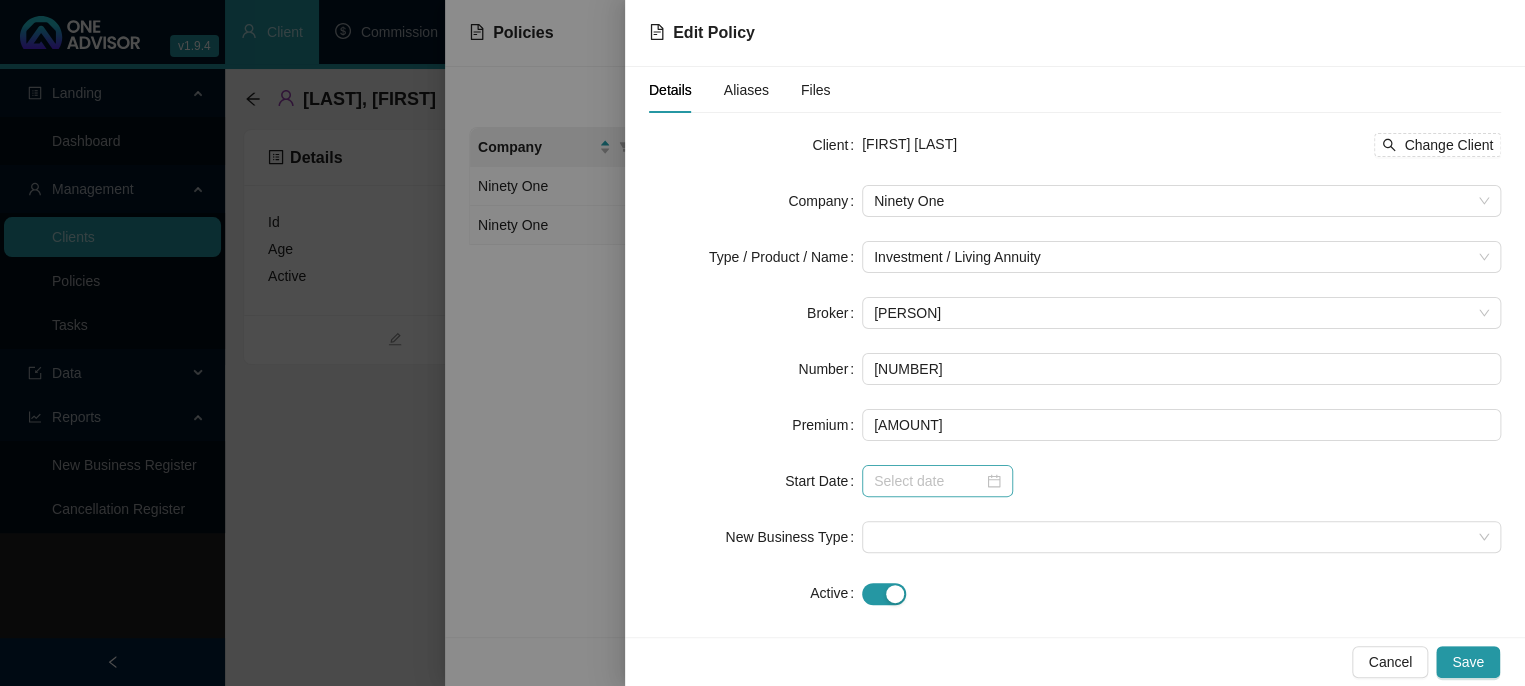 click at bounding box center (937, 481) 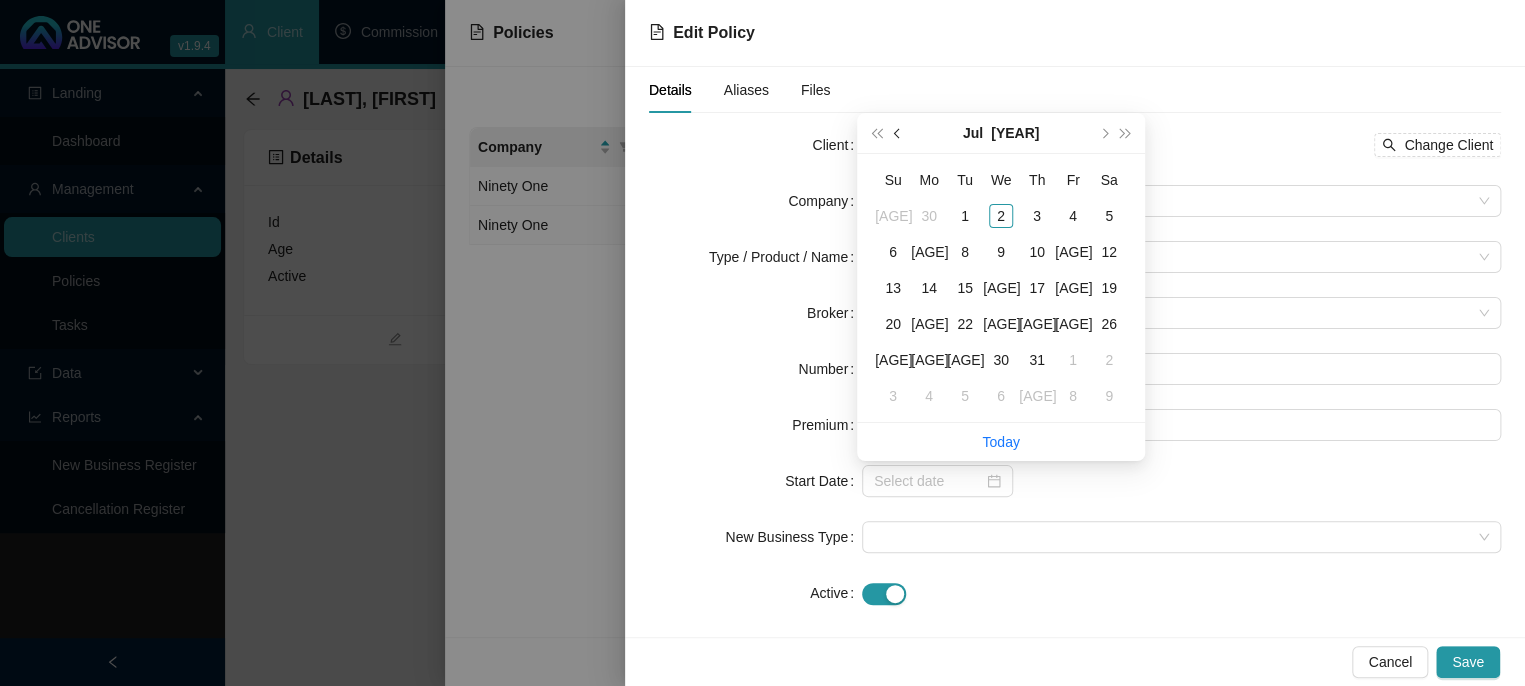click at bounding box center (898, 133) 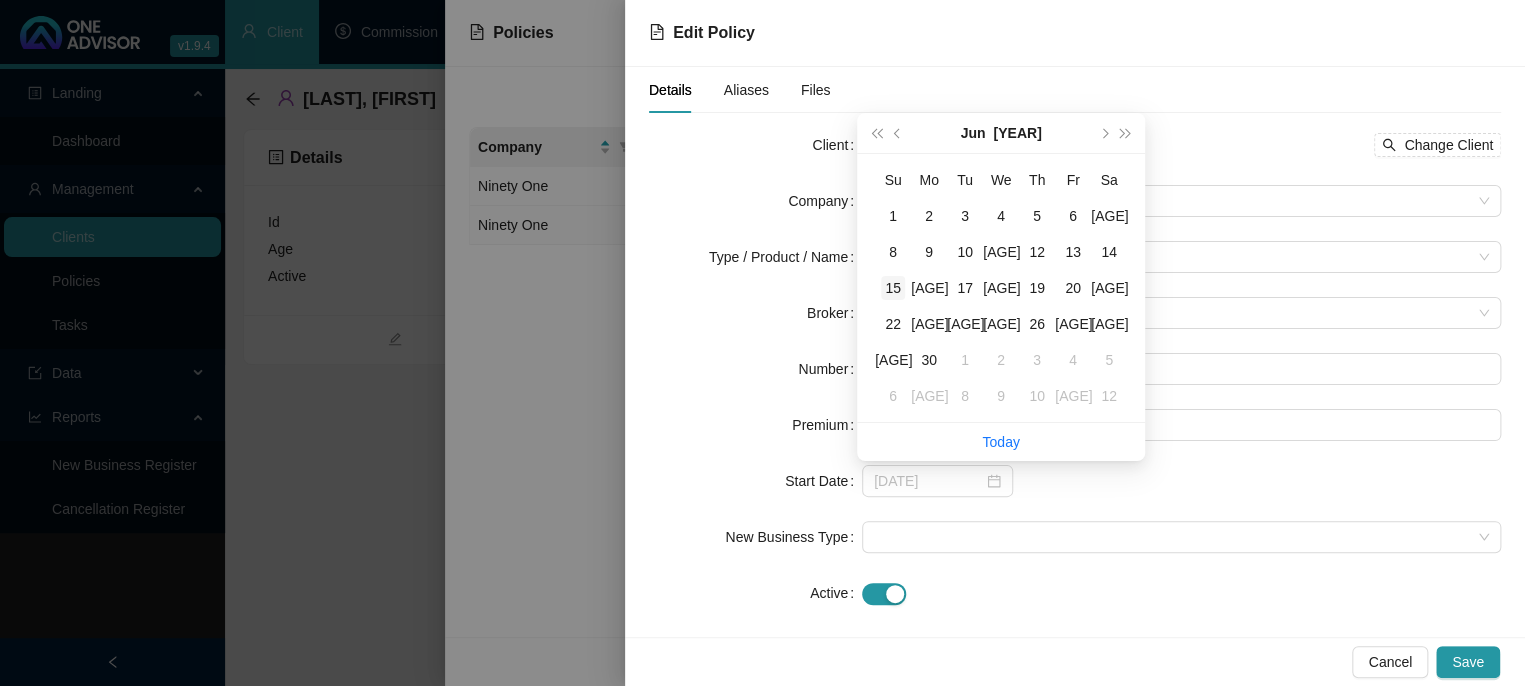 click on "15" at bounding box center (893, 288) 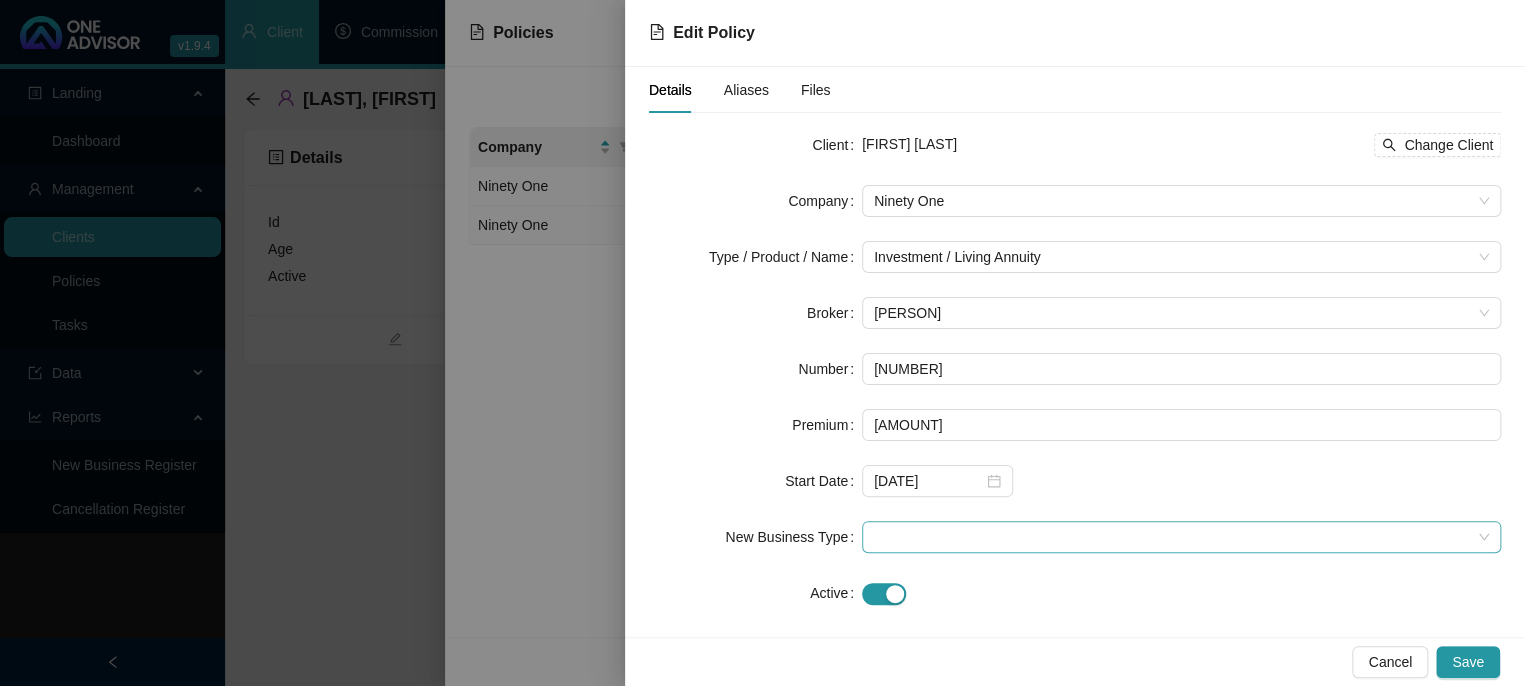 click at bounding box center [1181, 537] 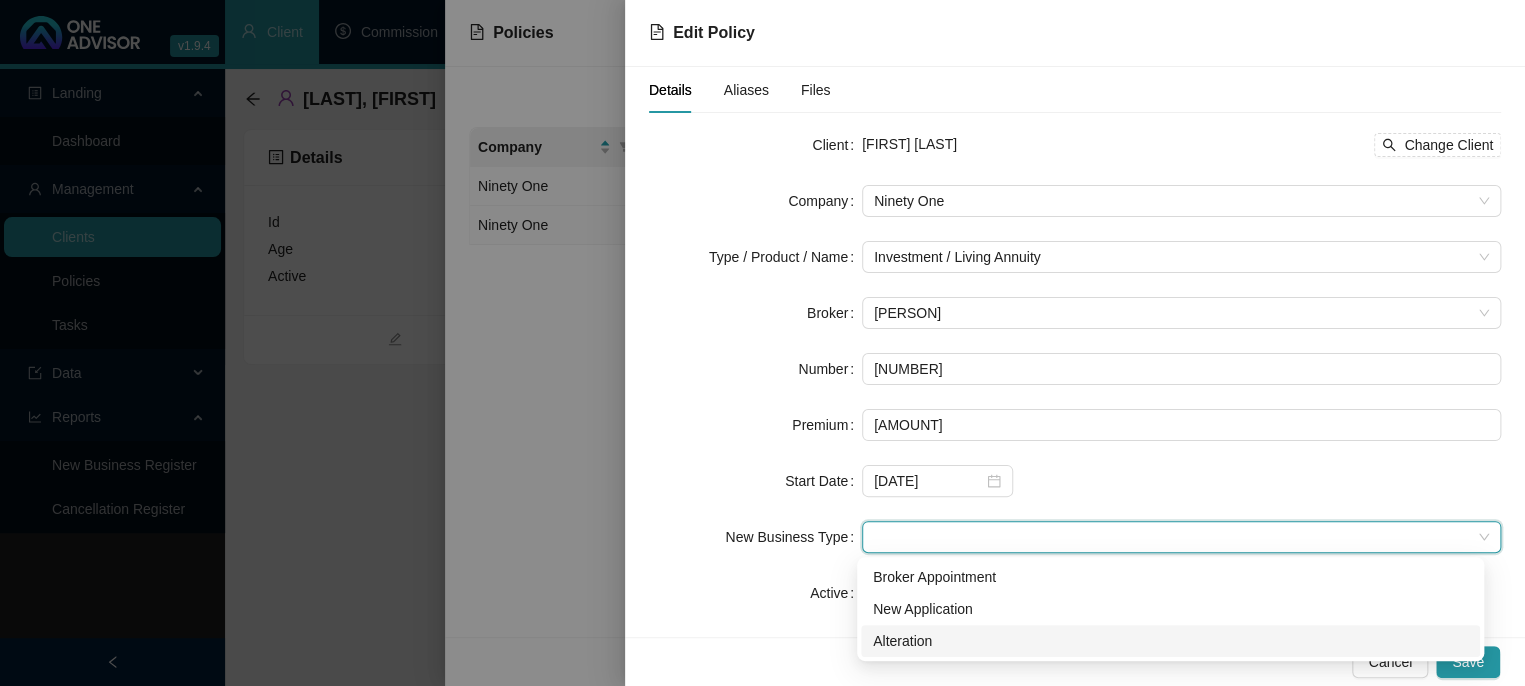 click on "Alteration" at bounding box center (1170, 641) 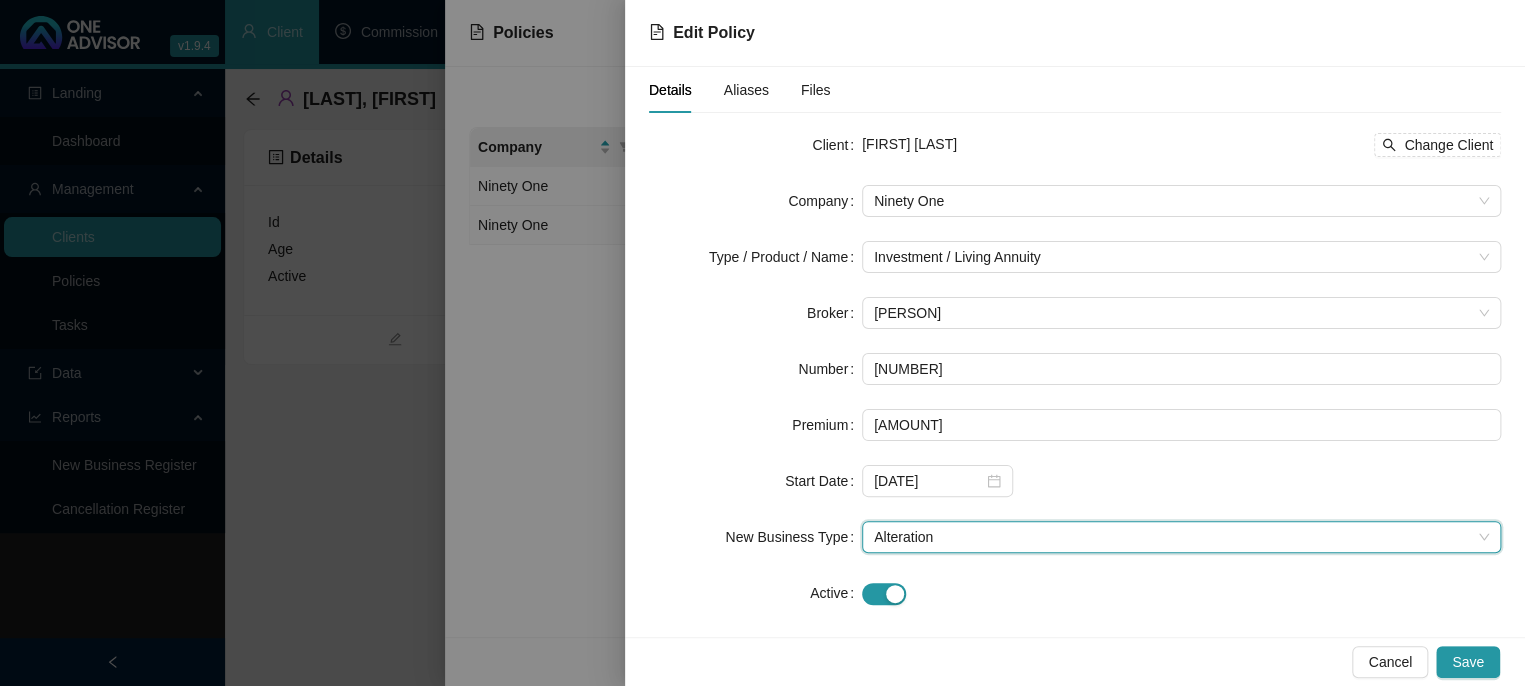click on "Active" at bounding box center [837, 145] 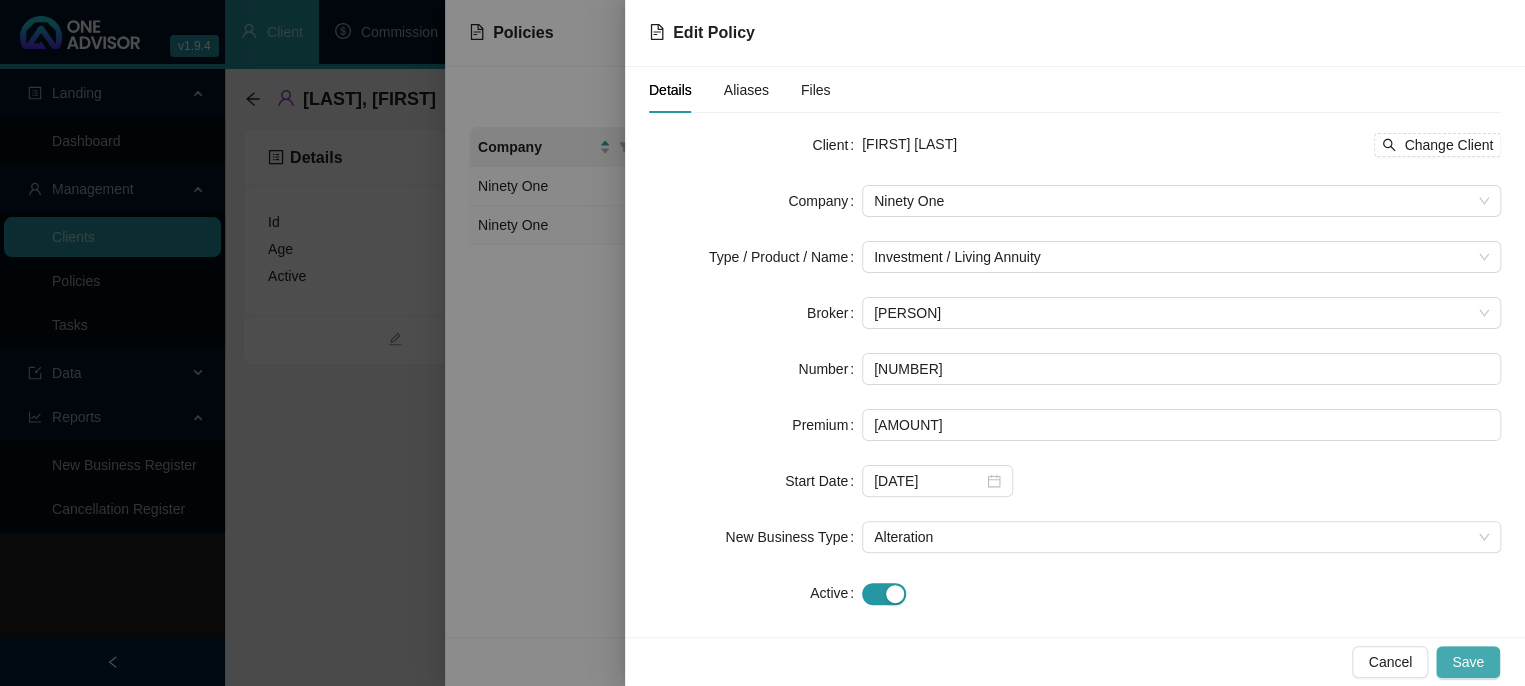 click on "Save" at bounding box center (1468, 662) 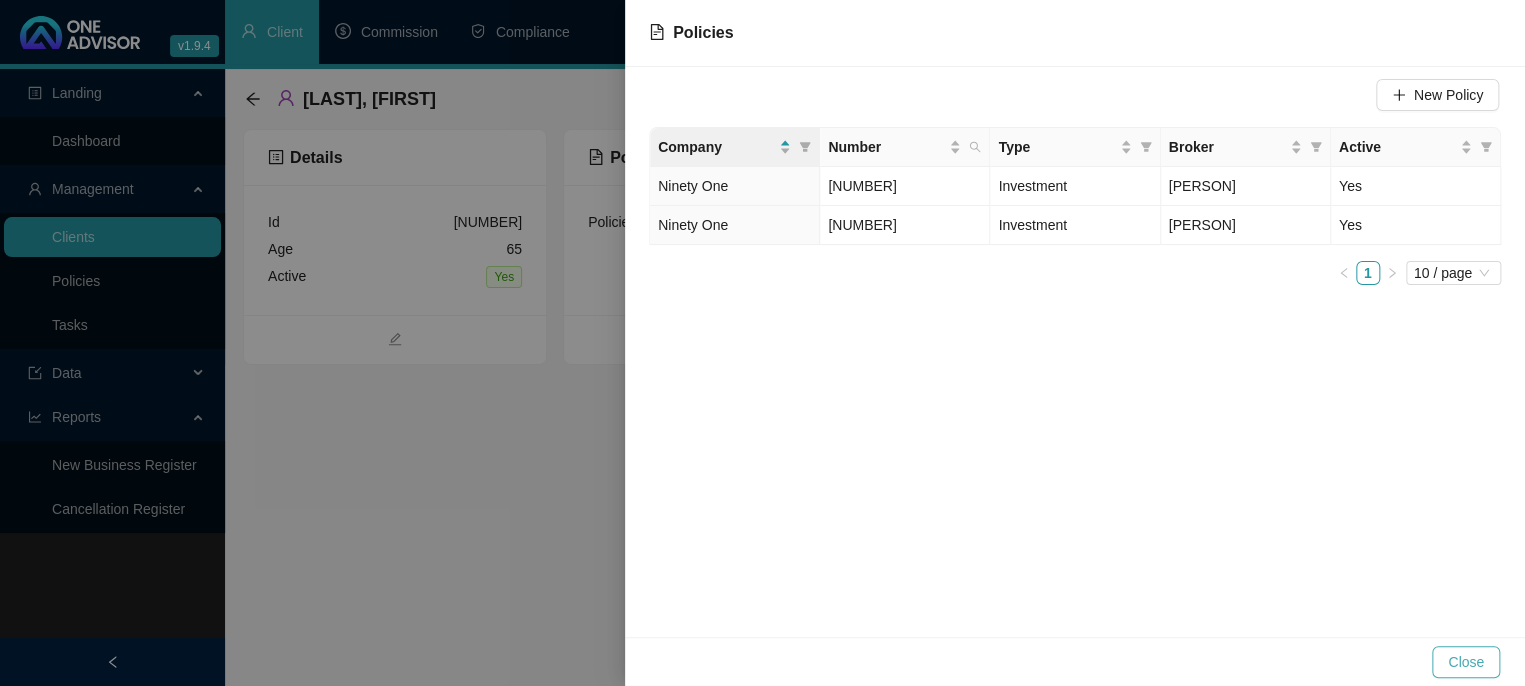 click on "Close" at bounding box center [1466, 662] 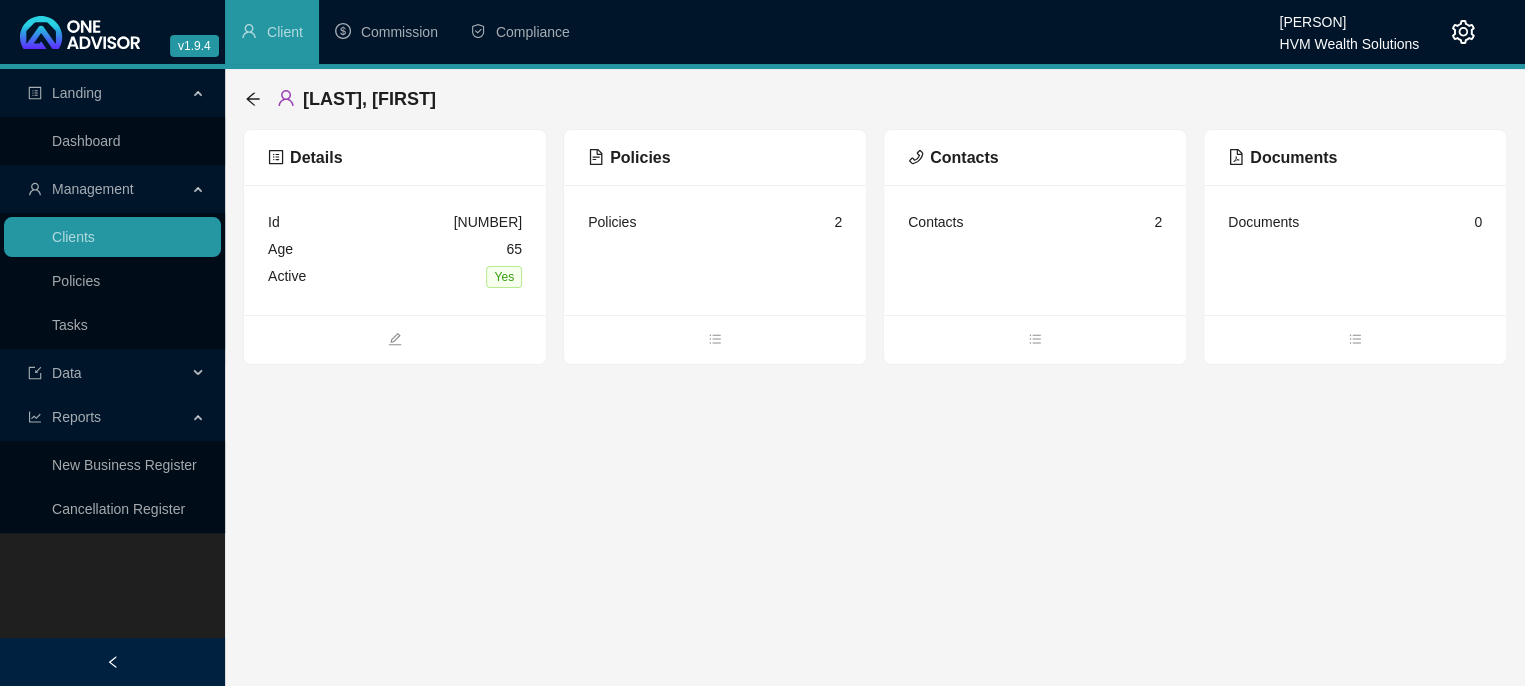 click on "Landing Dashboard Management Clients Policies Tasks Data Reports New Business Register Cancellation Register [LAST], [FIRST] Details Id [NUMBER] Age [AGE] Active Yes Policies Policies 2 Contacts Contacts 2 Documents Documents 0" at bounding box center [762, 377] 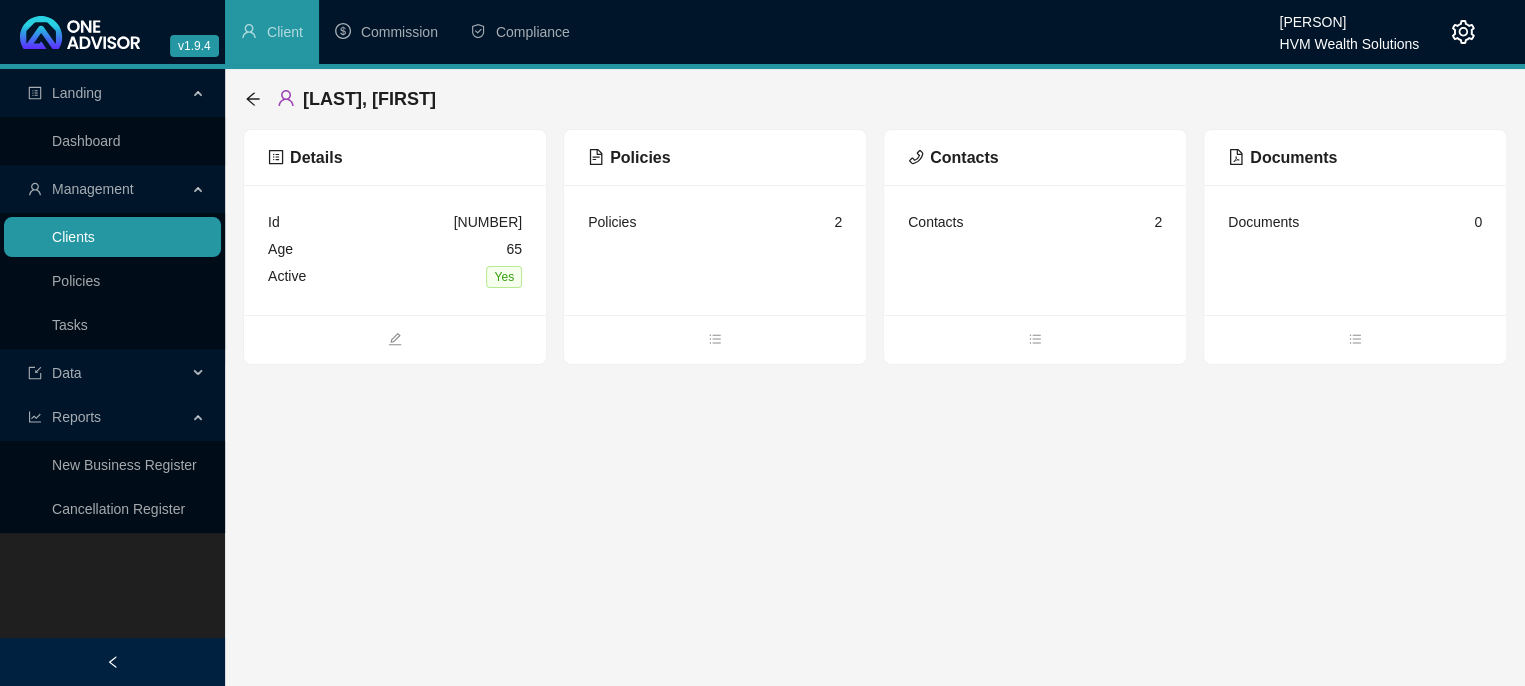 click on "Clients" at bounding box center [73, 237] 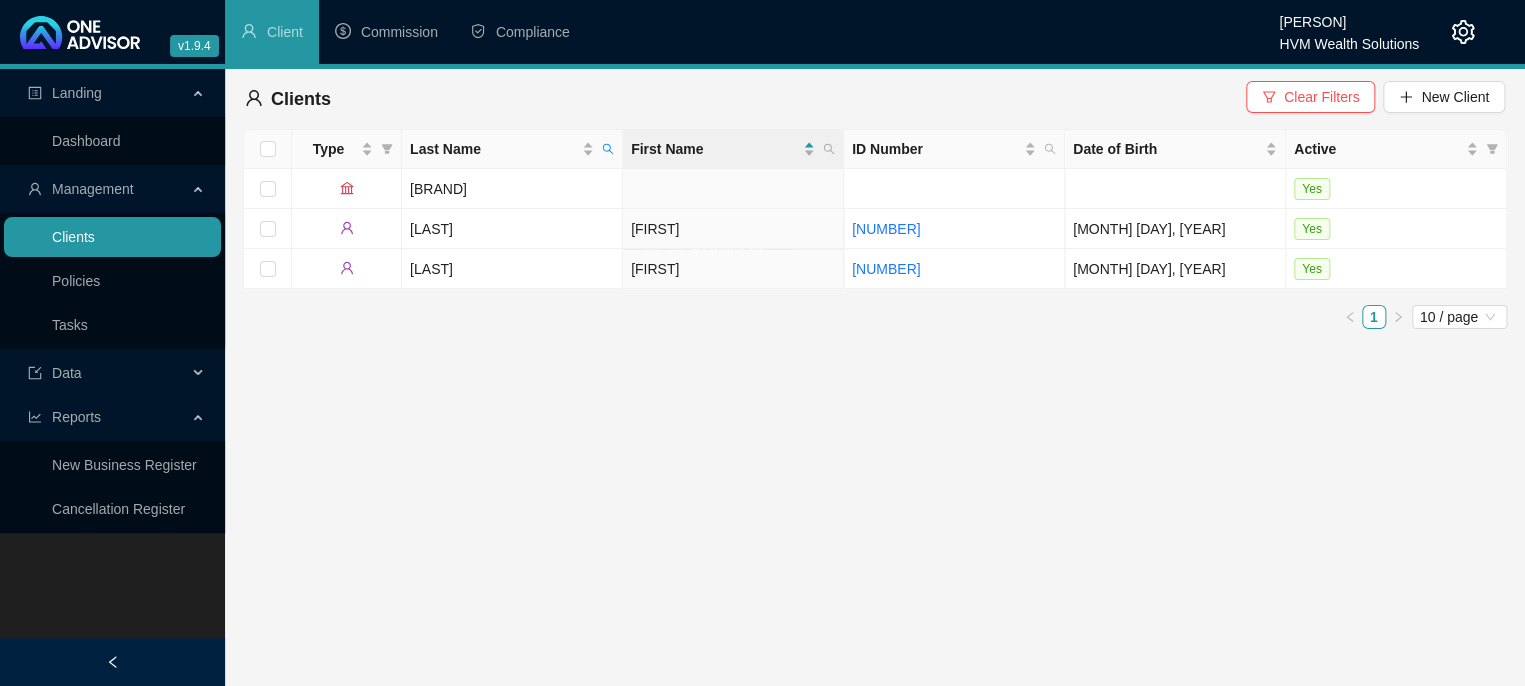 click on "Clients" at bounding box center [73, 237] 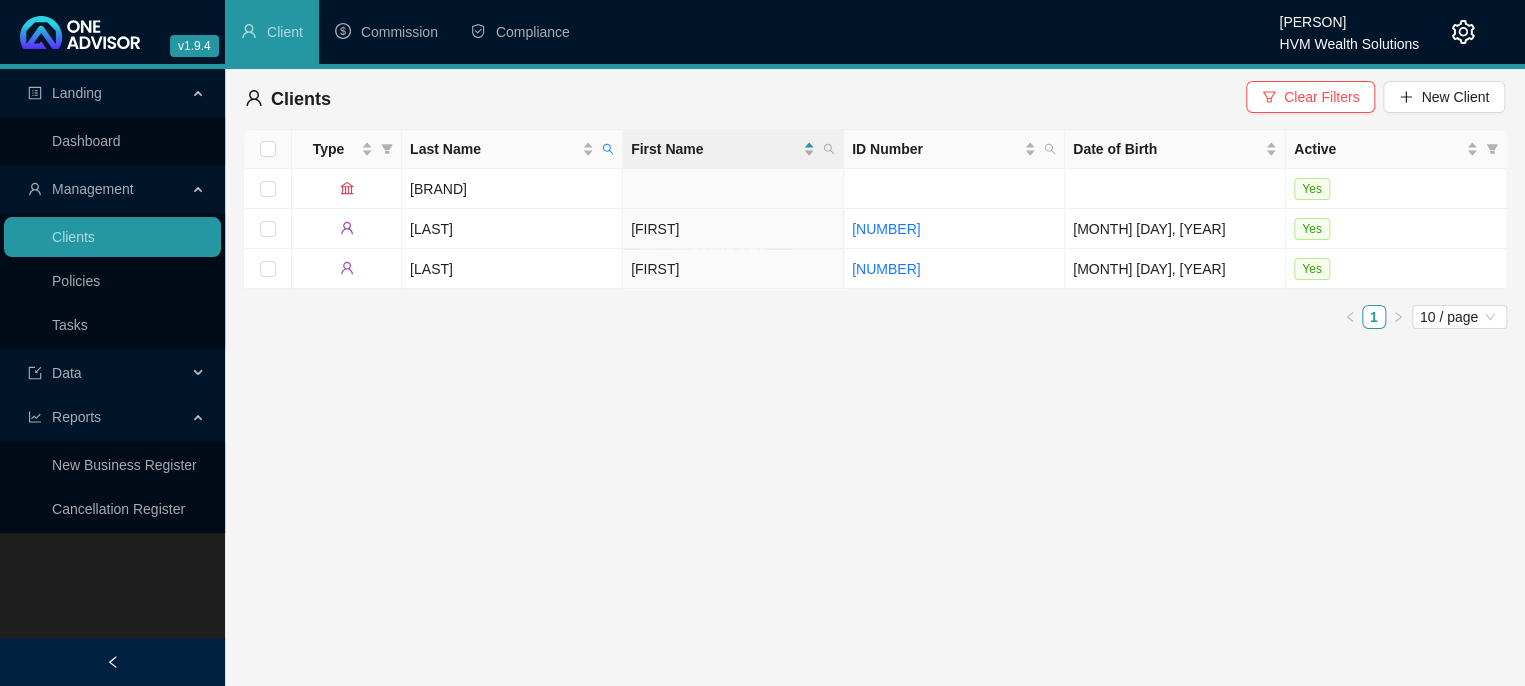 click on "Management" at bounding box center [93, 189] 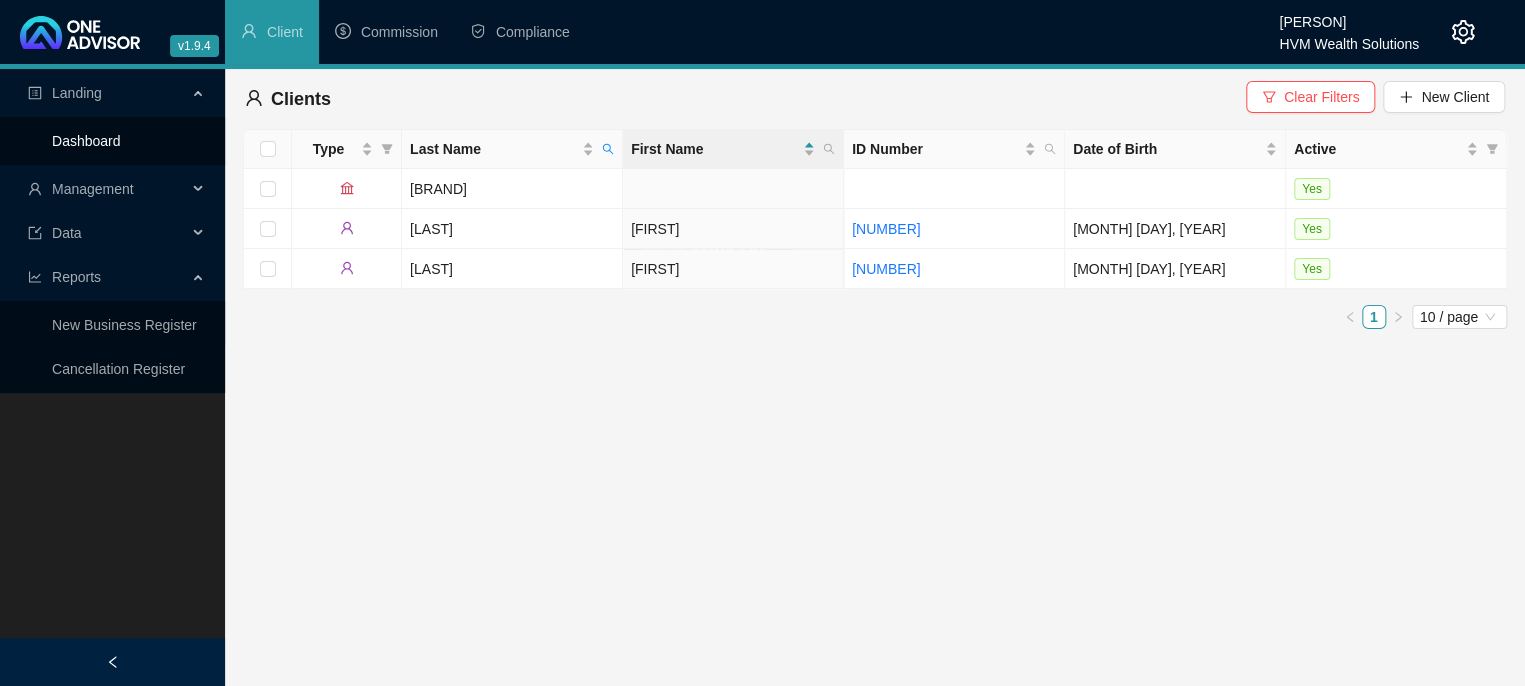 click on "Dashboard" at bounding box center (86, 141) 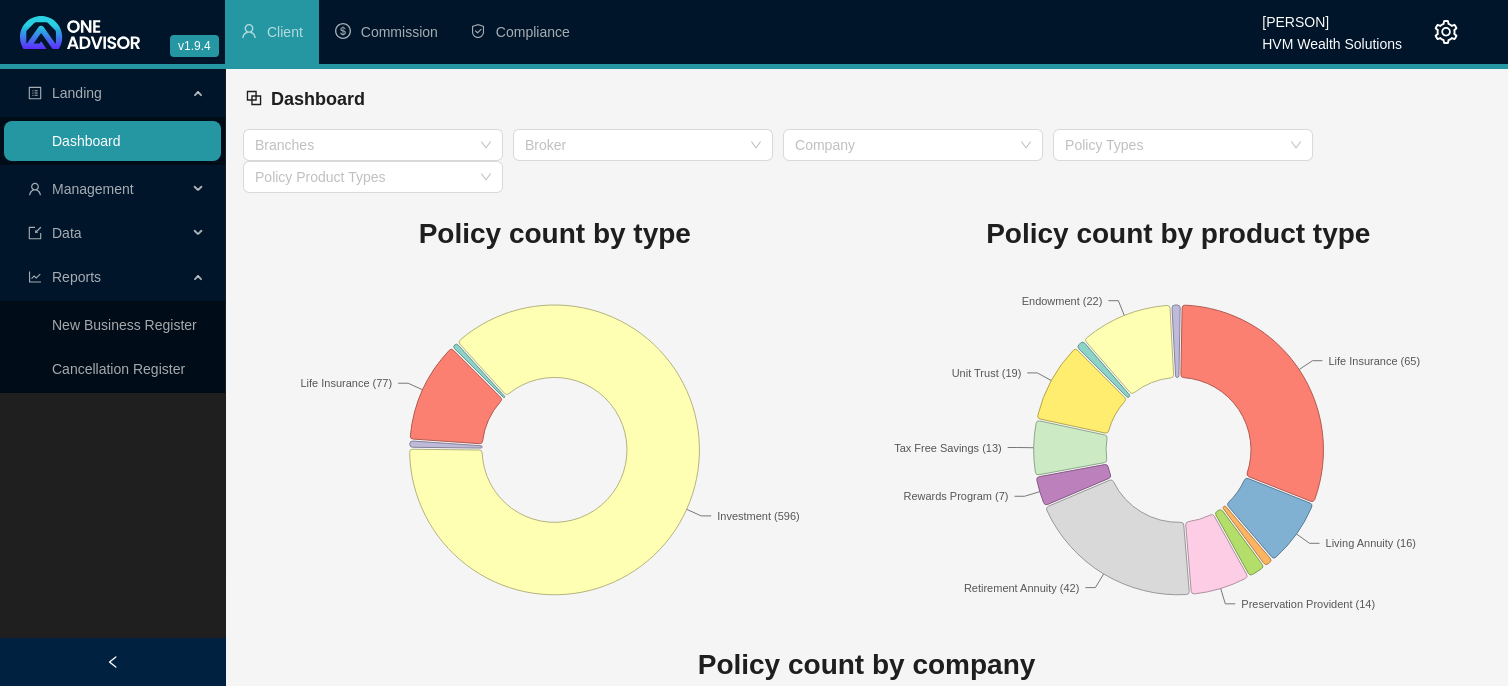 click on "Dashboard" at bounding box center [86, 141] 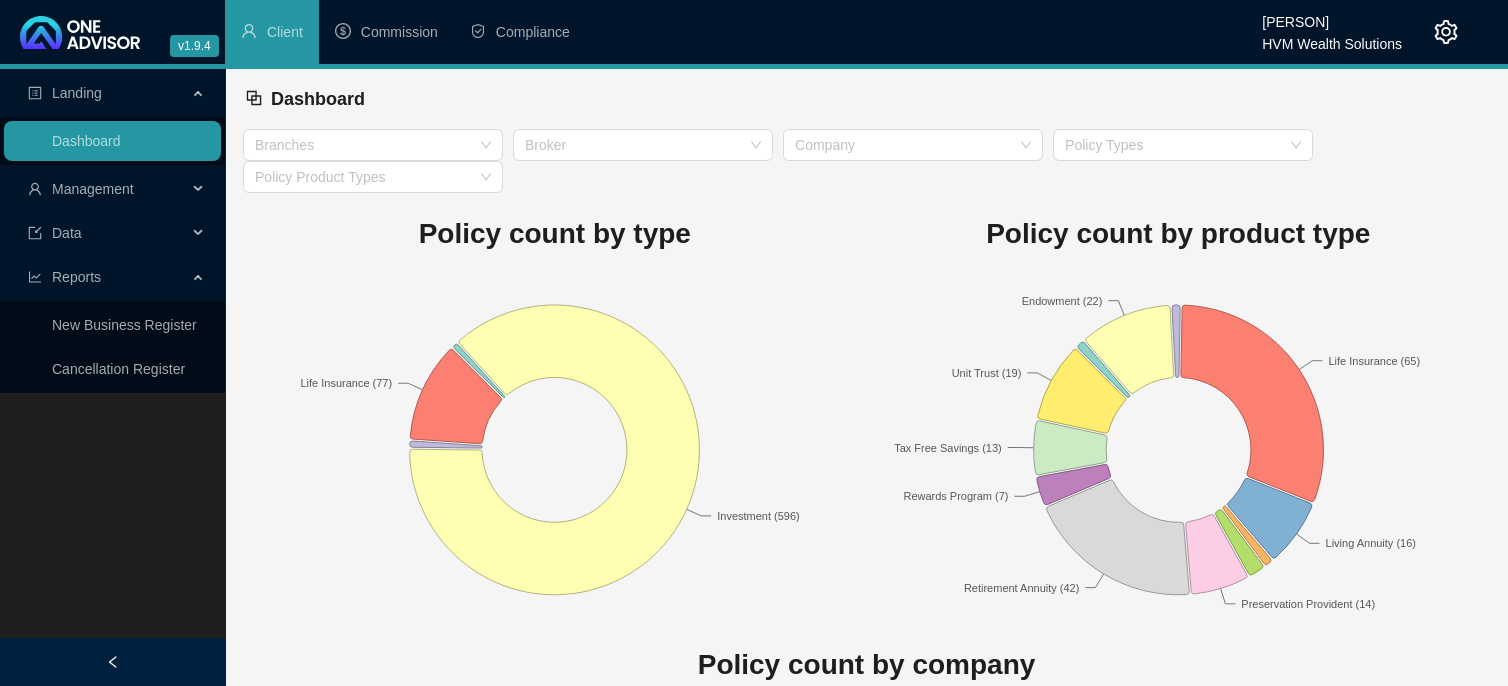 click on "Management" at bounding box center [93, 189] 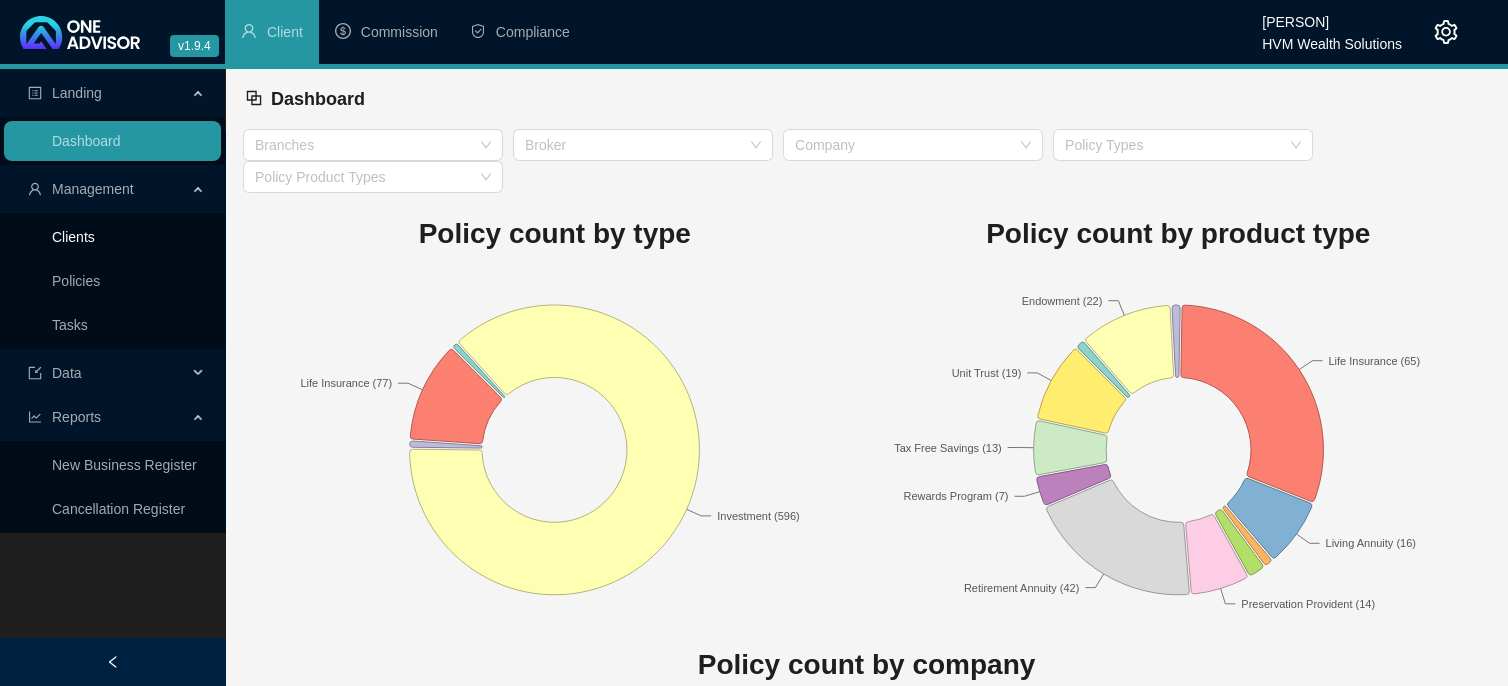 click on "Clients" at bounding box center (73, 237) 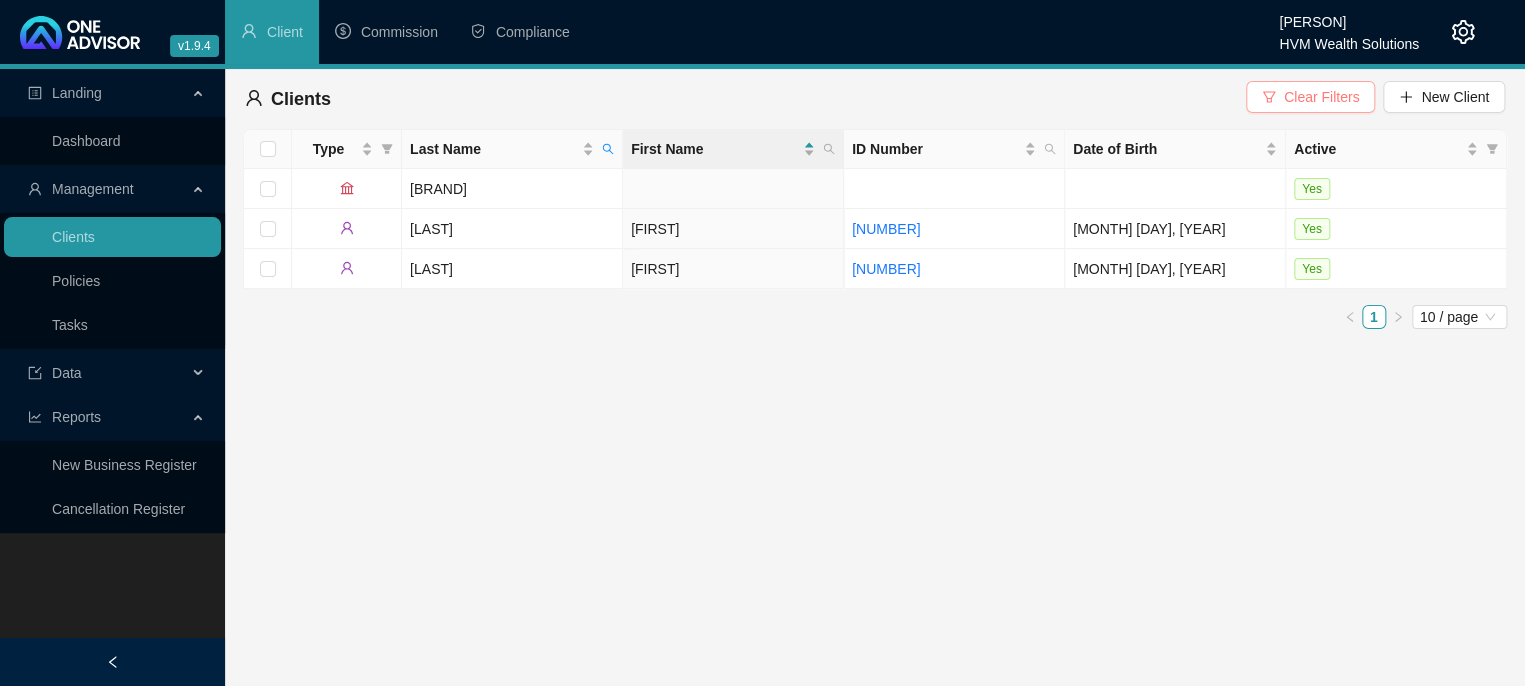 click on "Clear Filters" at bounding box center (1321, 97) 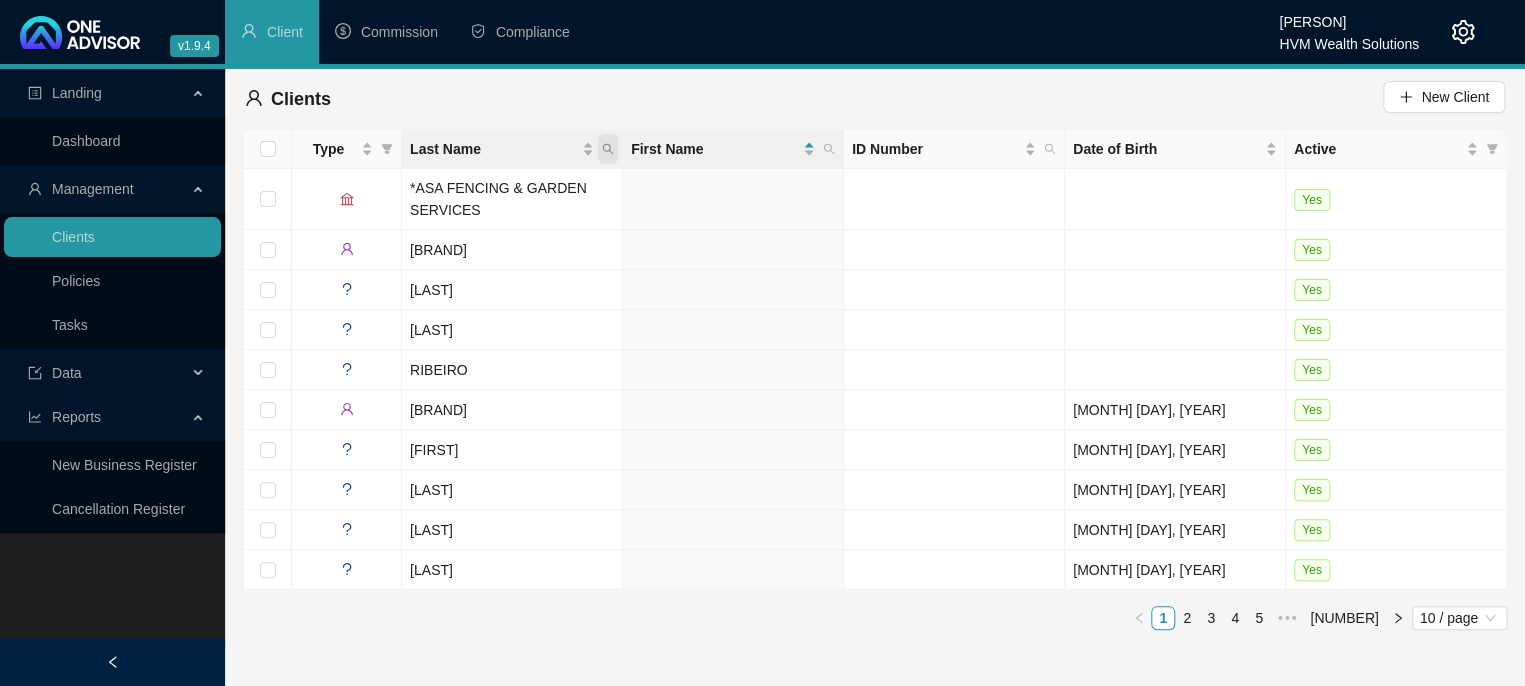 click at bounding box center [608, 149] 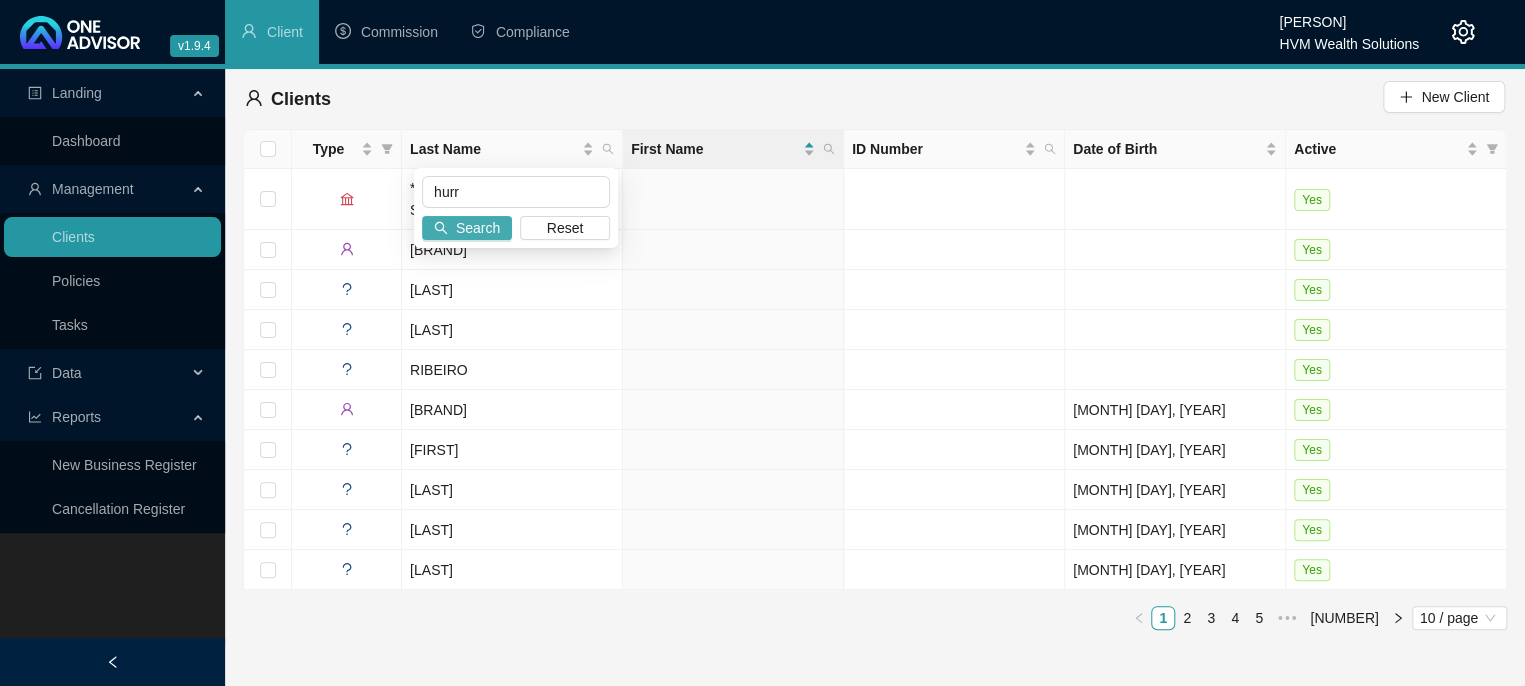 type on "hurr" 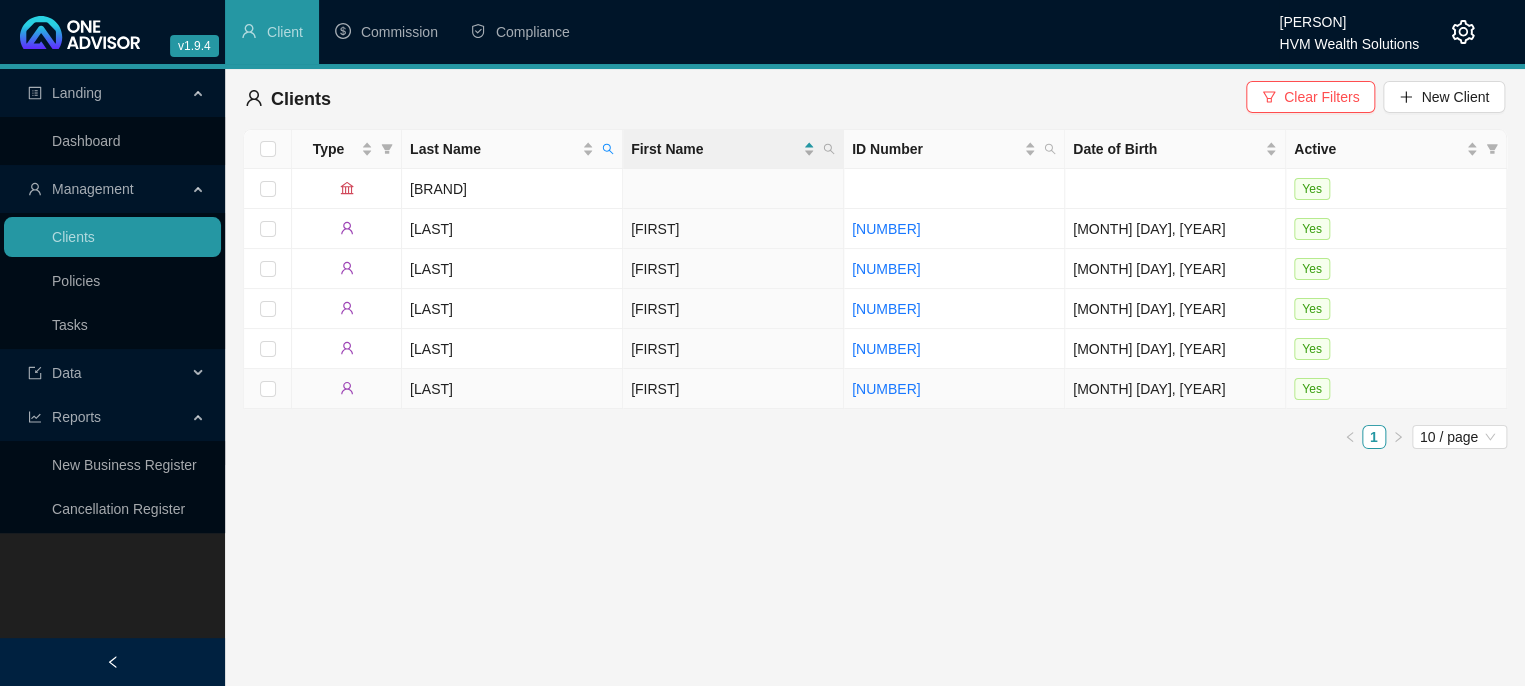 click on "[LAST]" at bounding box center (512, 389) 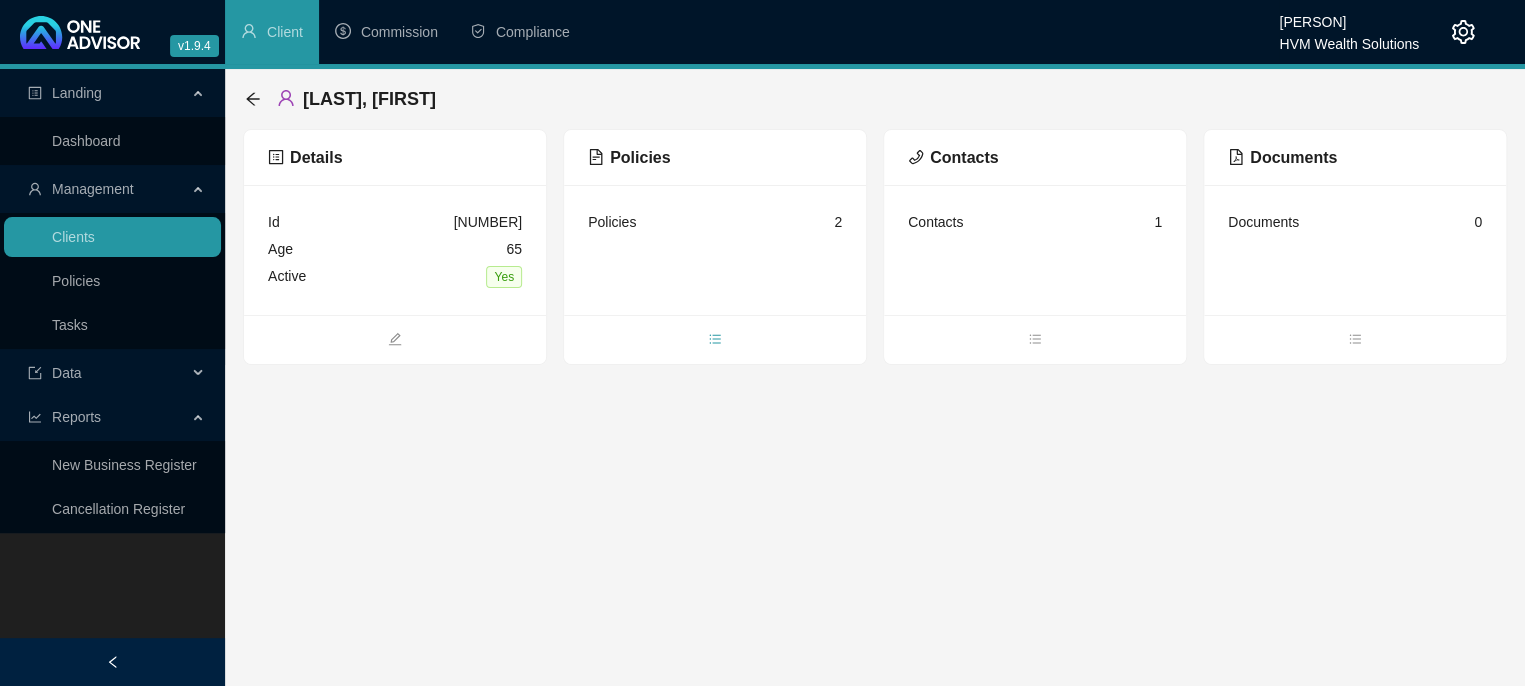 click at bounding box center (715, 341) 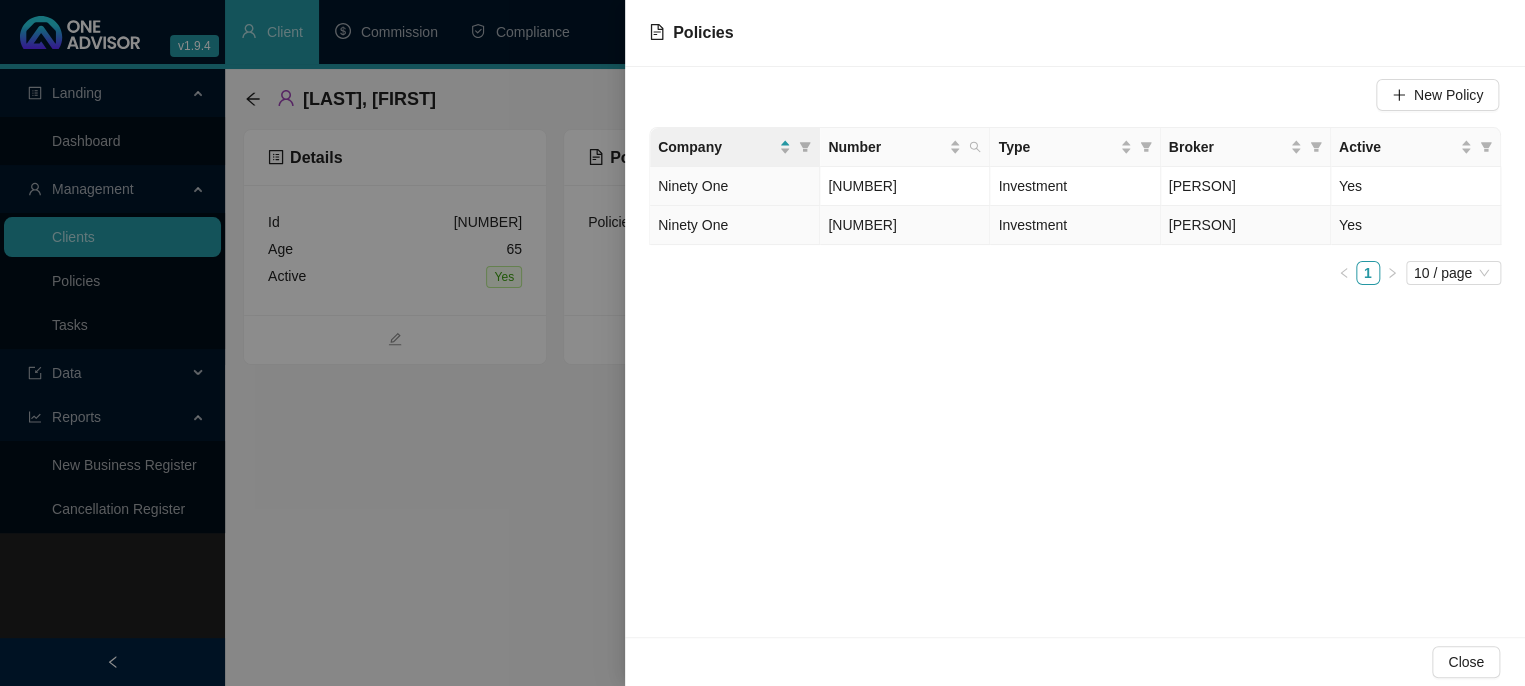 click on "Ninety One" at bounding box center (693, 225) 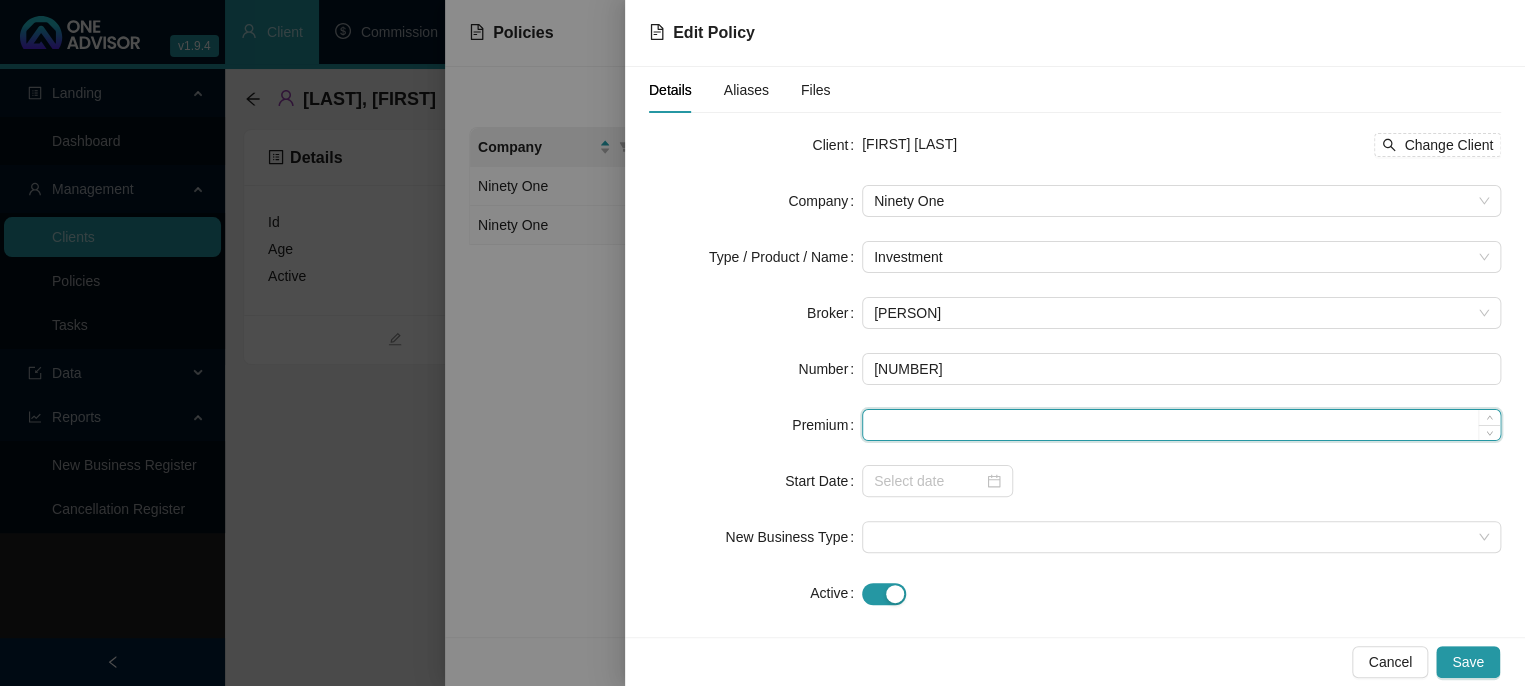 click at bounding box center (1181, 425) 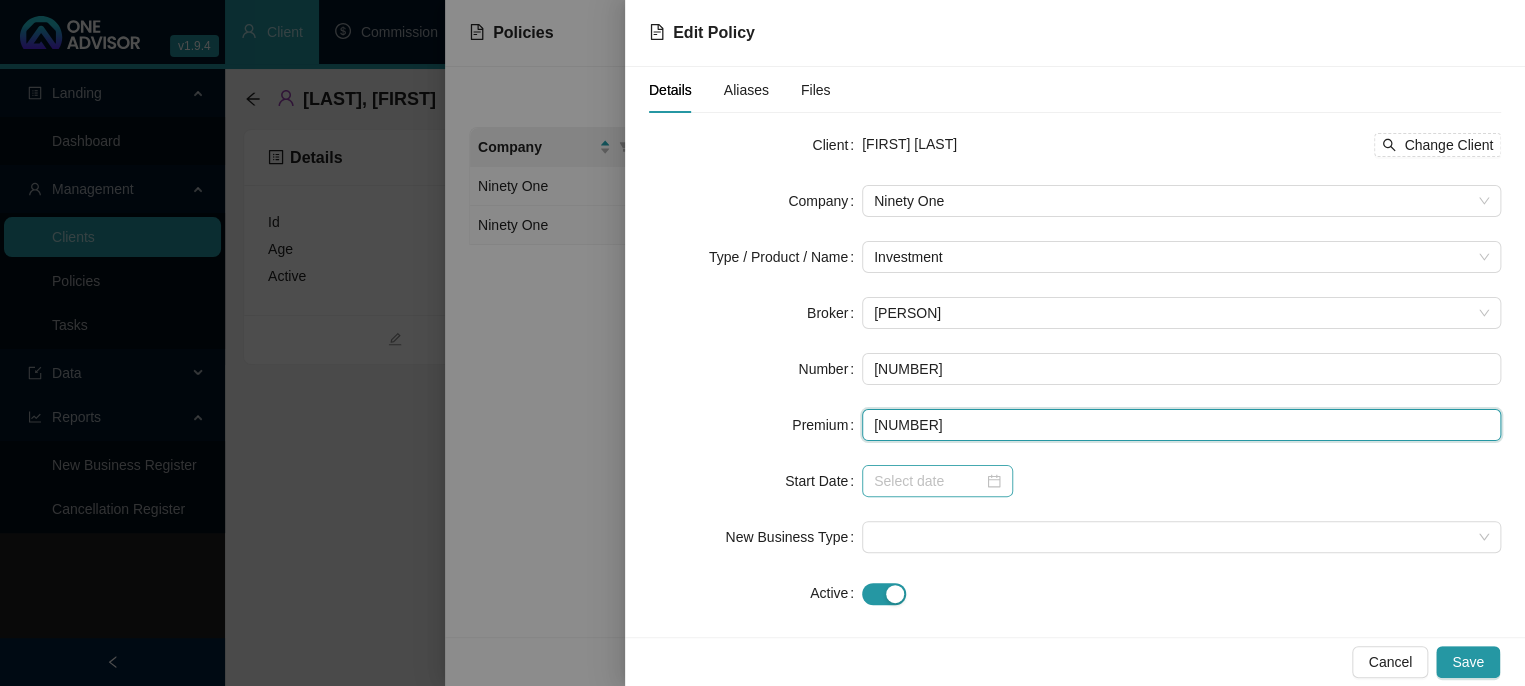 click at bounding box center [937, 481] 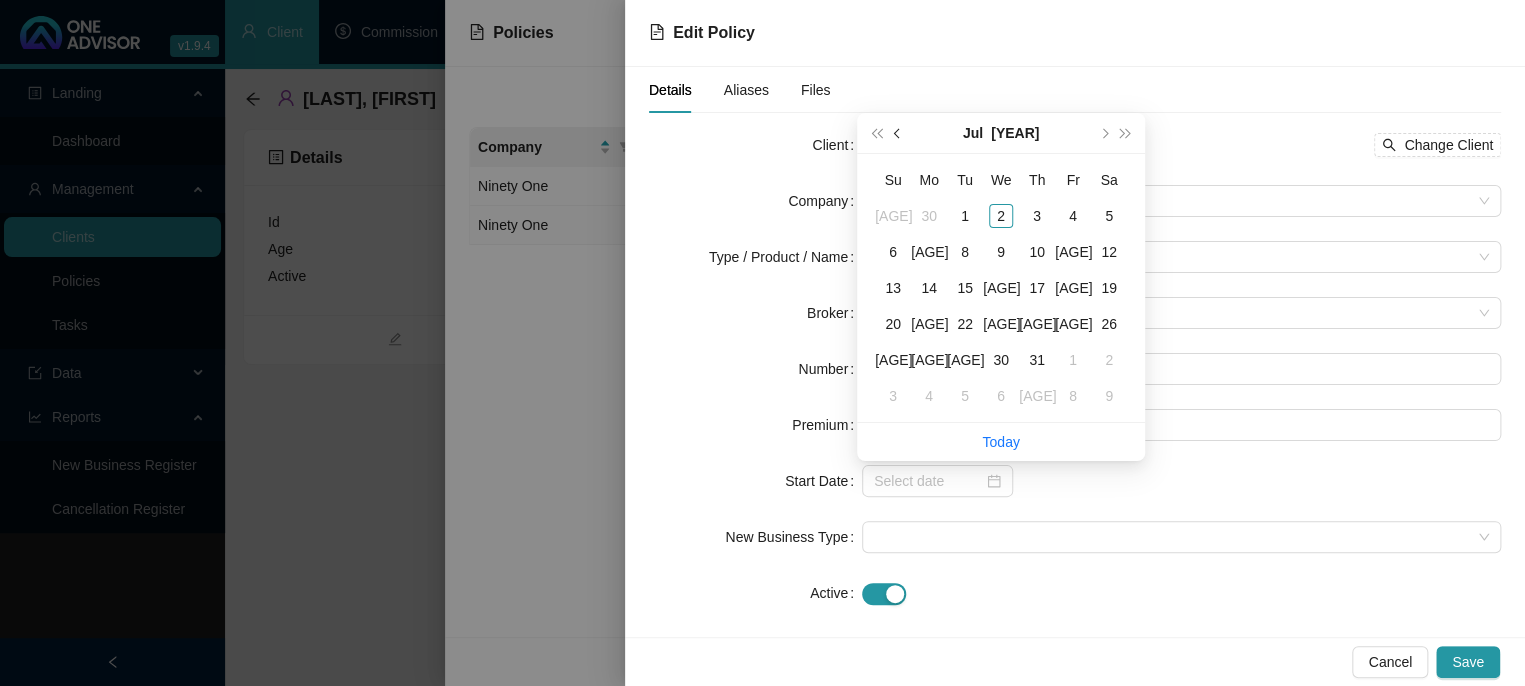 click at bounding box center (898, 133) 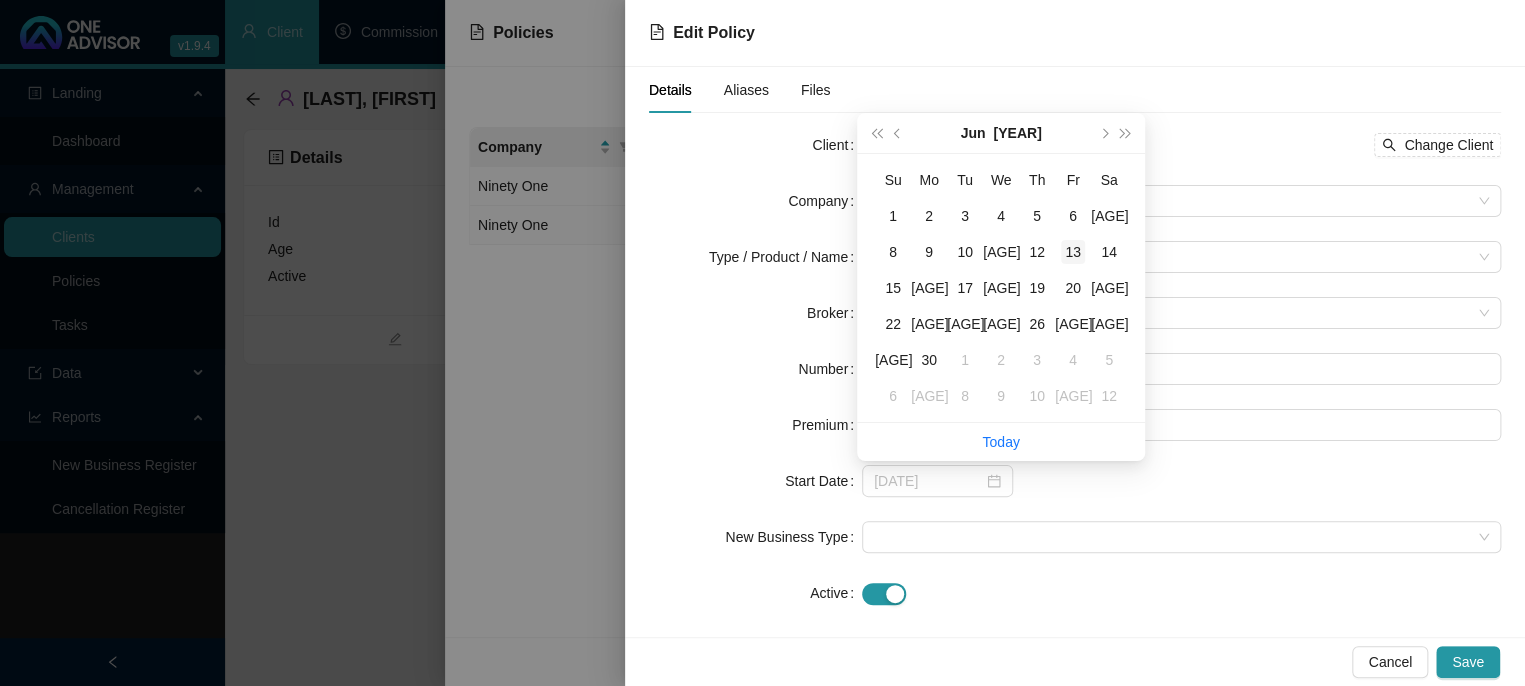 click on "13" at bounding box center (1073, 252) 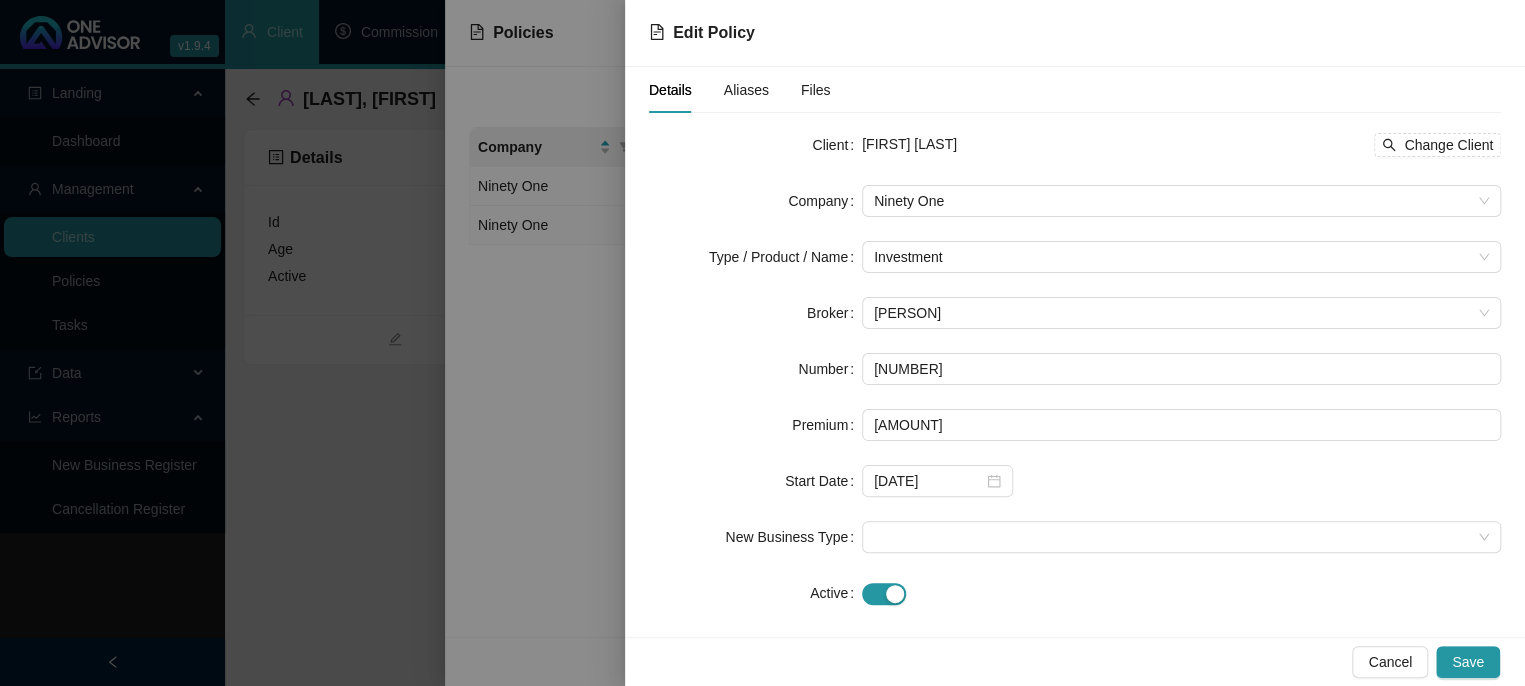 click on "Client [FIRST] [LAST] Change Client Company Ninety One Type / Product / Name Investment Broker [PERSON] Number [NUMBER] Premium [AMOUNT] Start Date [DATE] New Business Type Active Replacement Policy Select Replacement Policy Select Policy Clear Selection" at bounding box center [1075, 369] 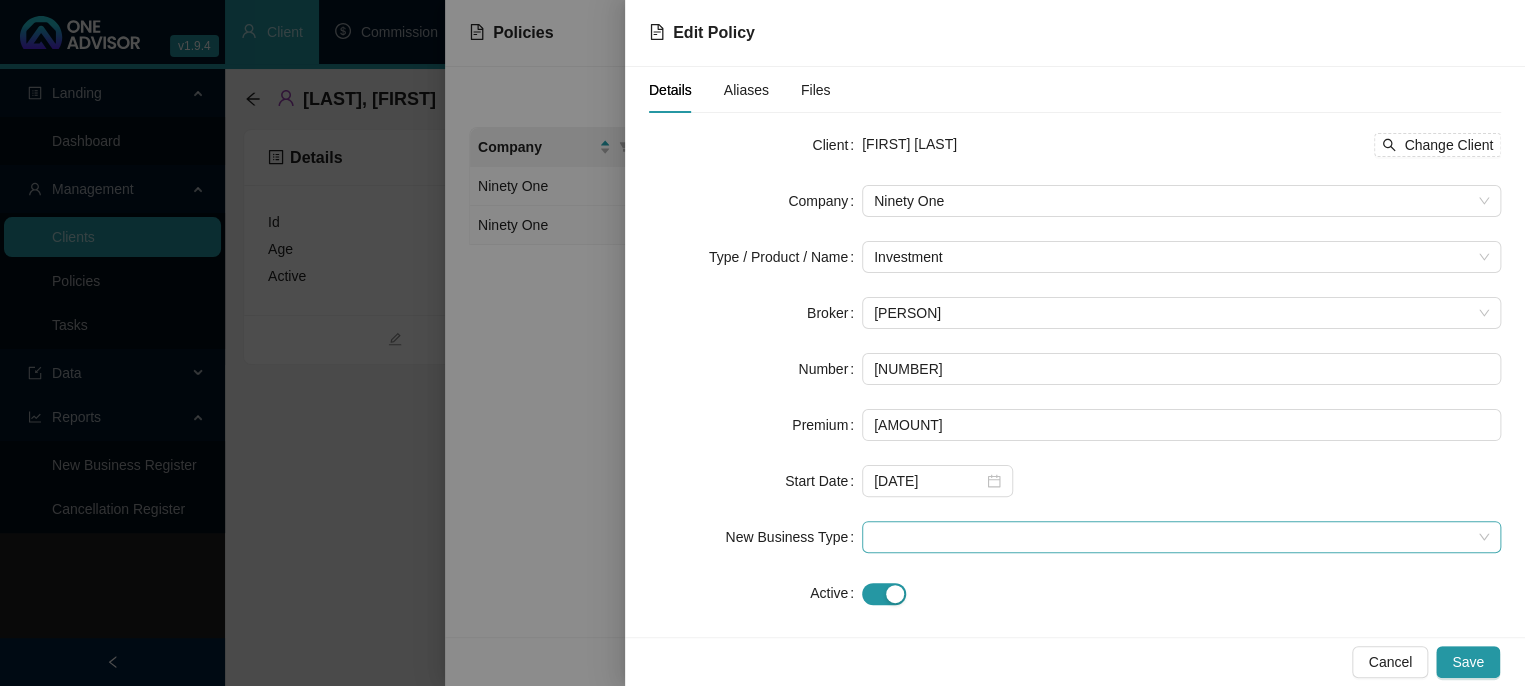 click at bounding box center [1181, 537] 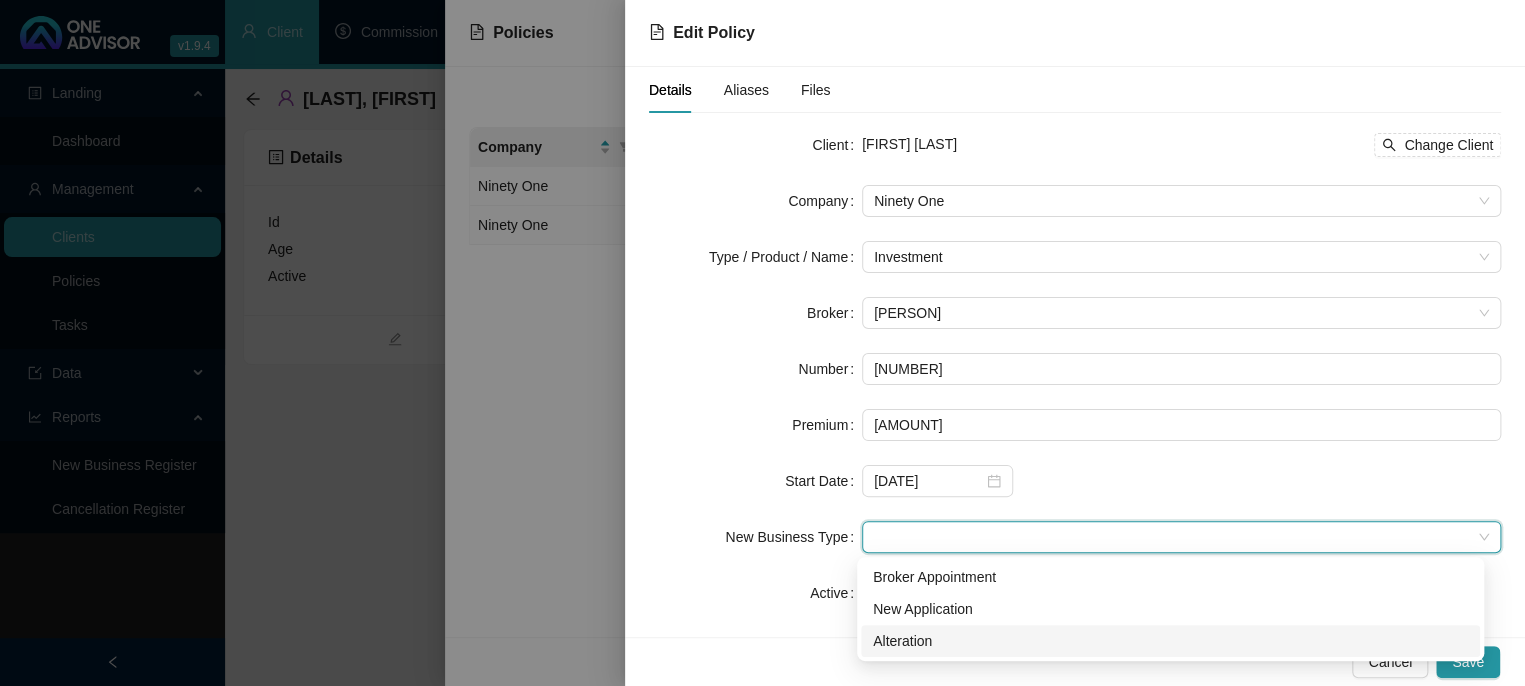 click on "Alteration" at bounding box center [1170, 641] 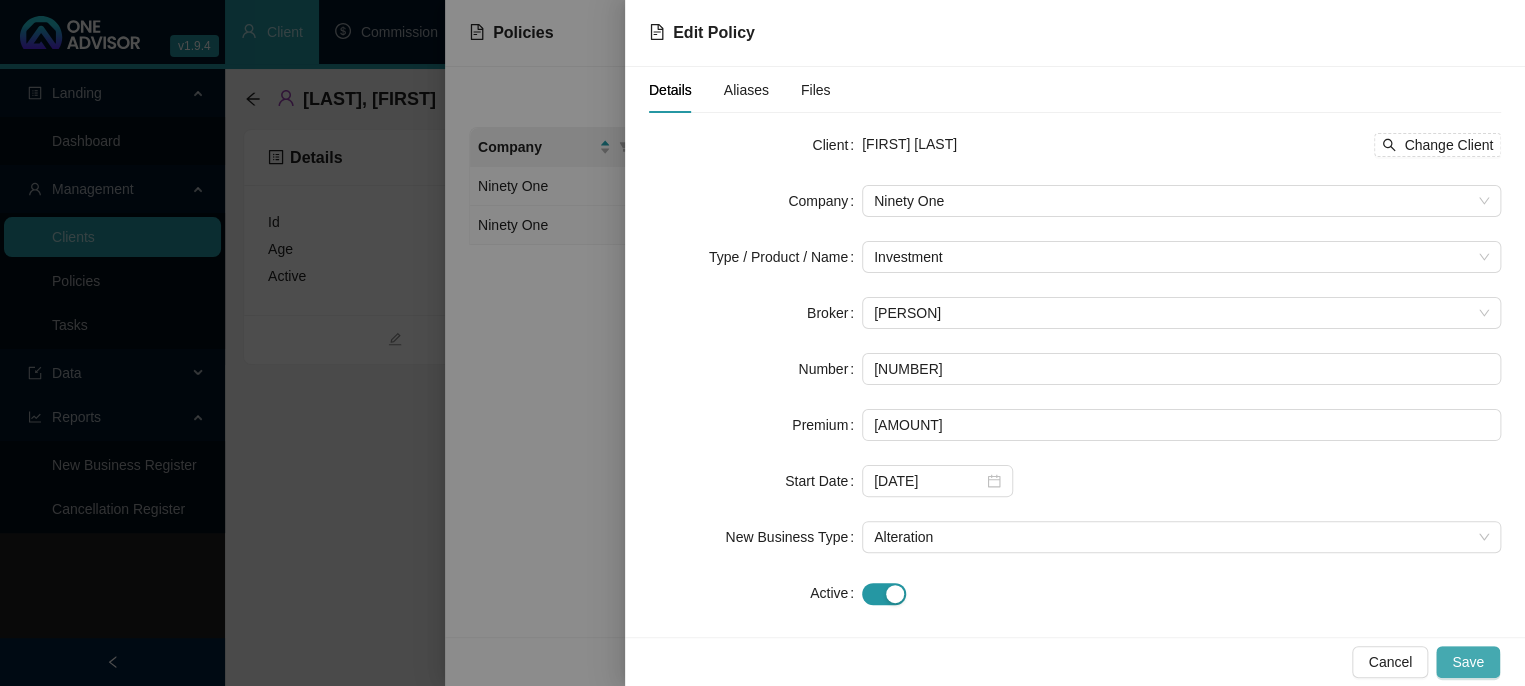 click on "Save" at bounding box center (1468, 662) 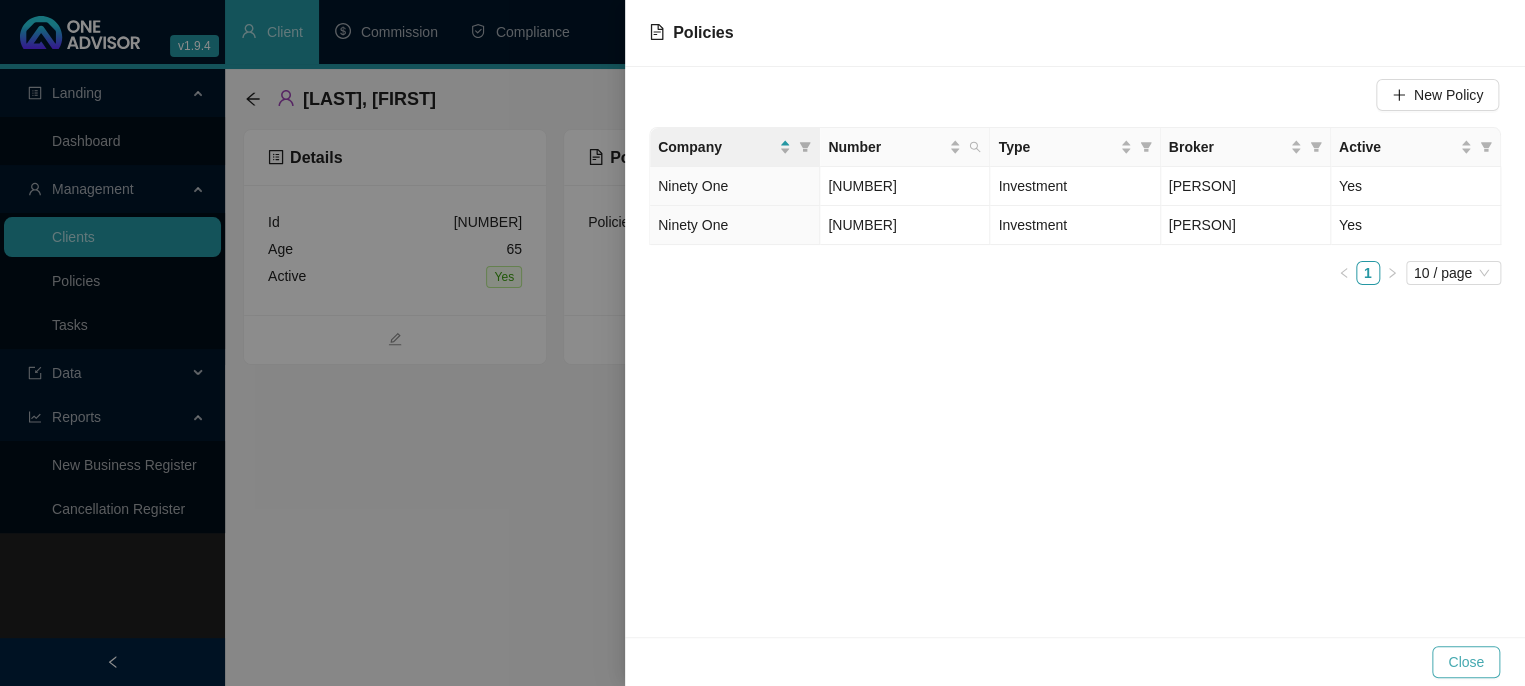 click on "Close" at bounding box center [1466, 662] 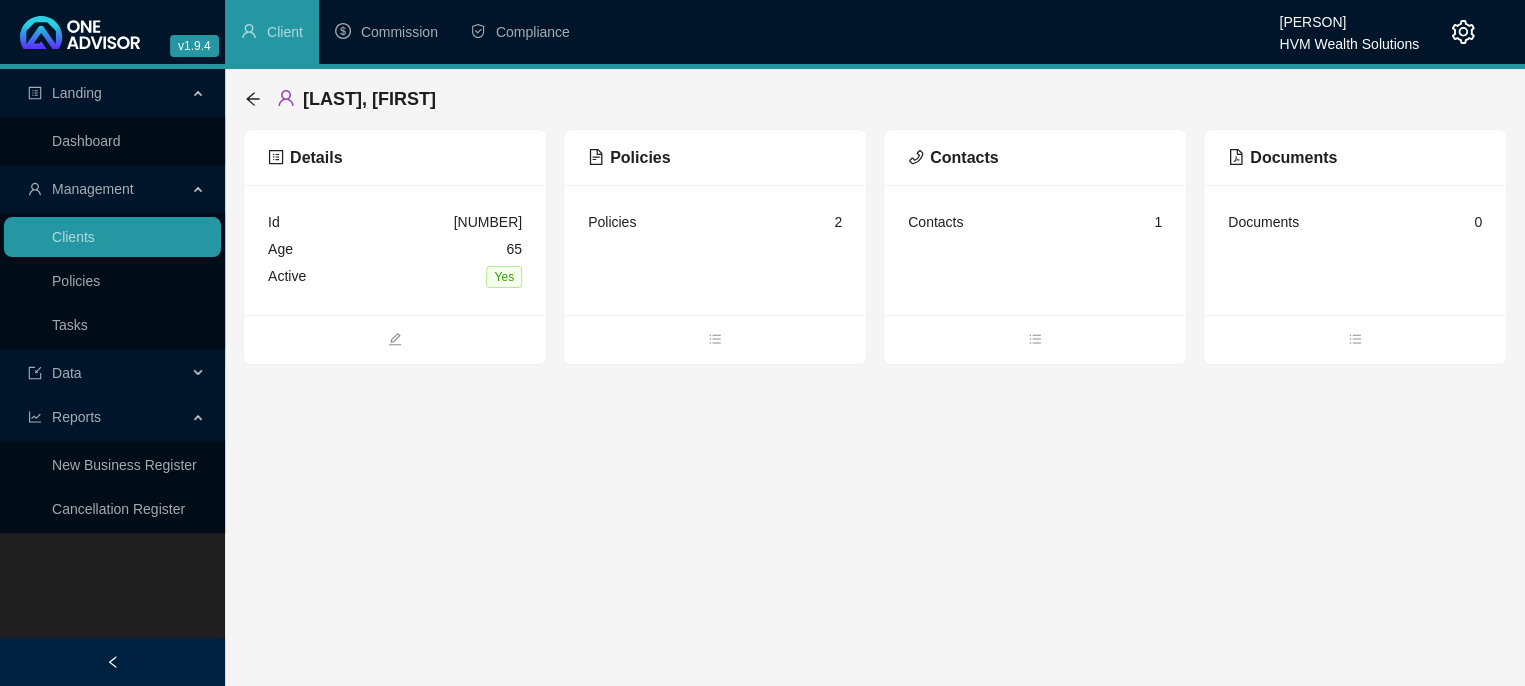 click on "Landing Dashboard Management Clients Policies Tasks Data Reports New Business Register Cancellation Register [LAST], [FIRST] Details Id [NUMBER] Age [AGE] Active Yes Policies Policies 2 Contacts Contacts 1 Documents Documents 0" at bounding box center [762, 377] 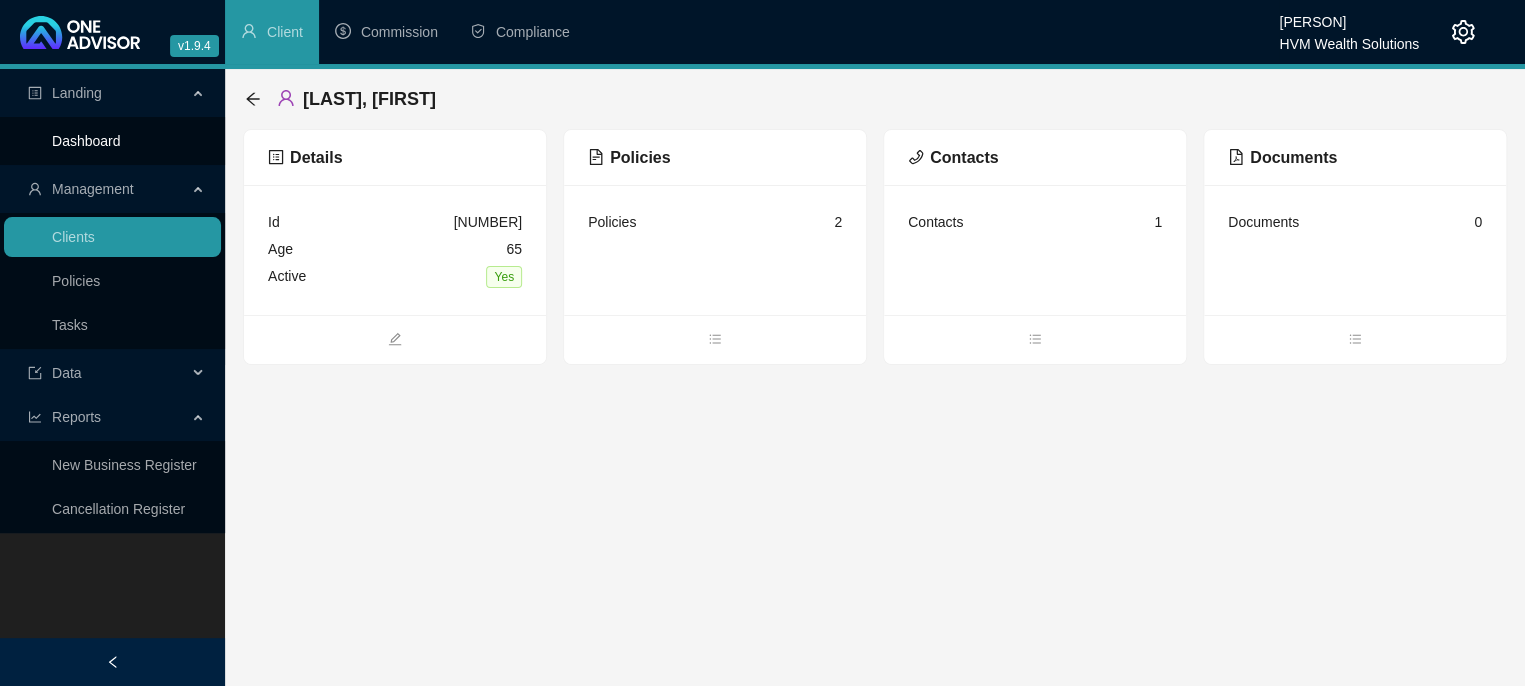 click on "Dashboard" at bounding box center (86, 141) 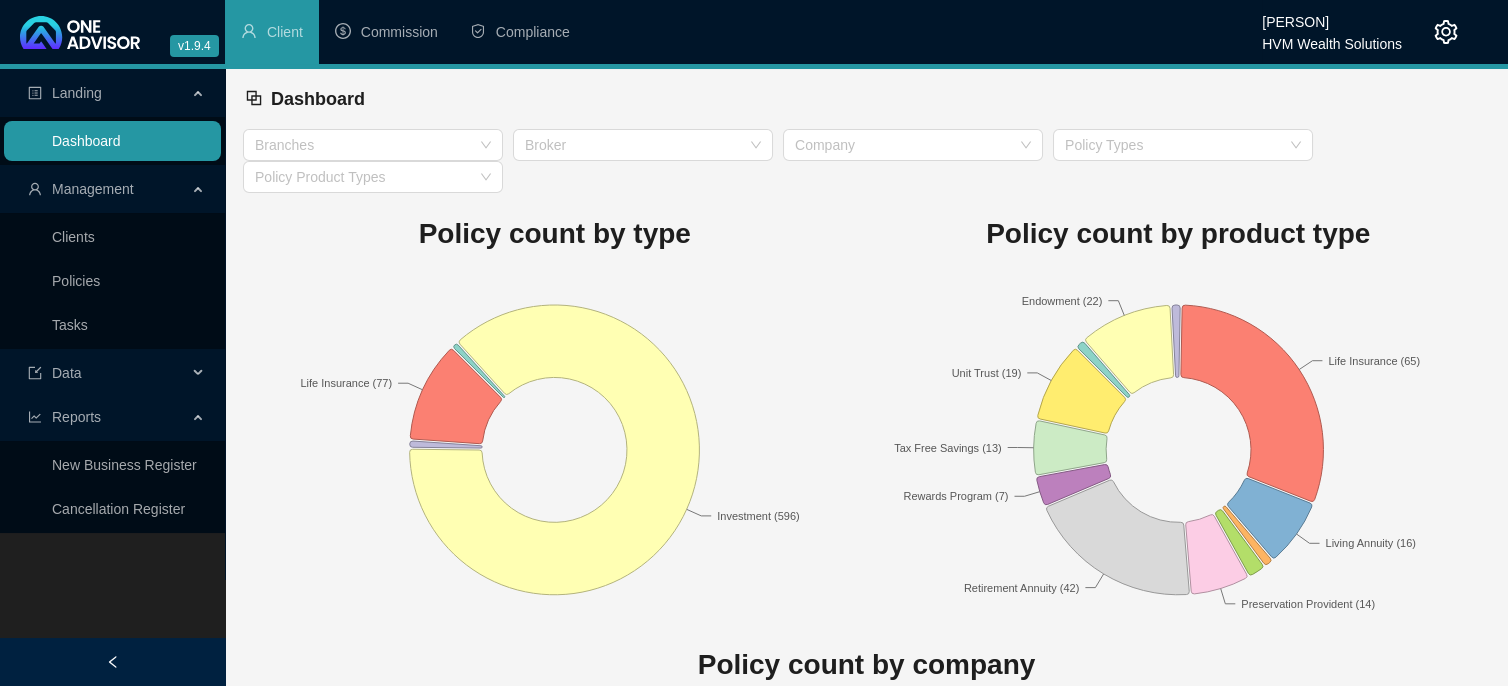 click on "Dashboard" at bounding box center [86, 141] 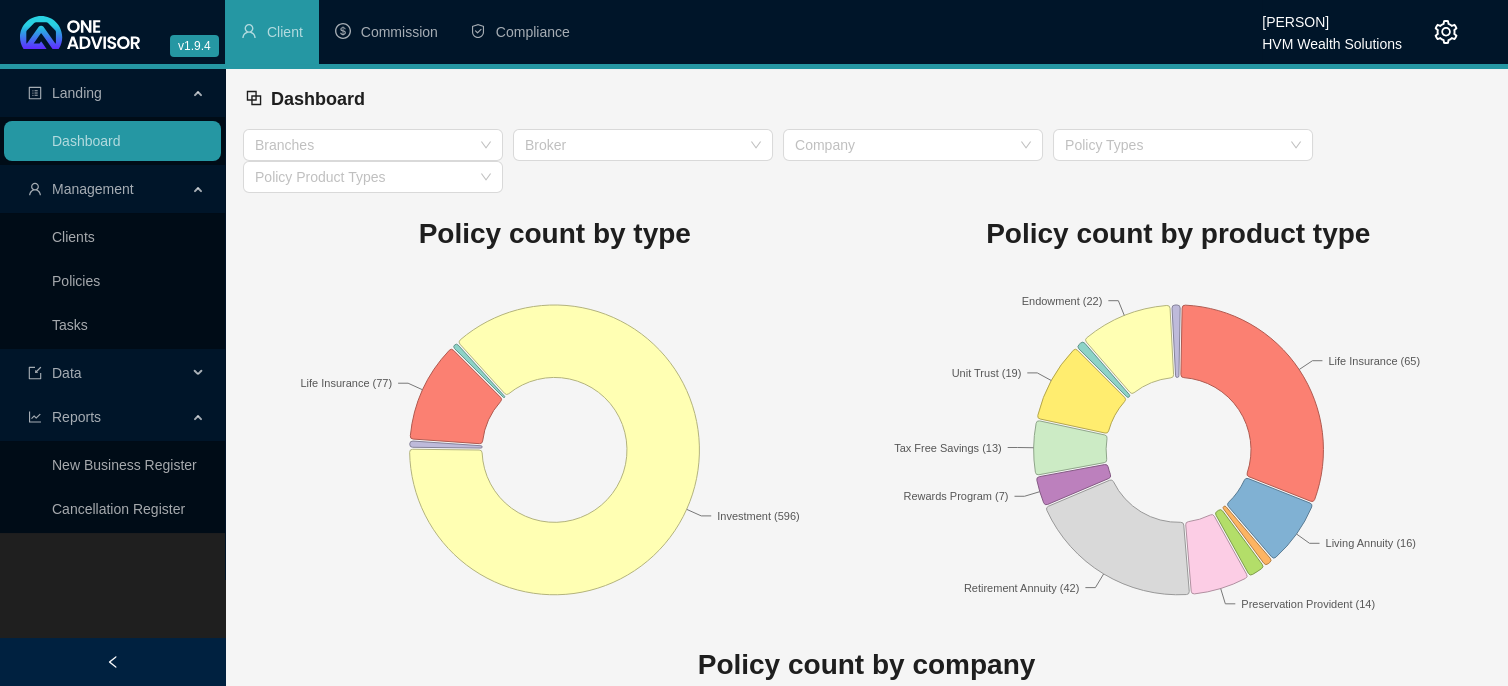 click on "Dashboard" at bounding box center (866, 99) 